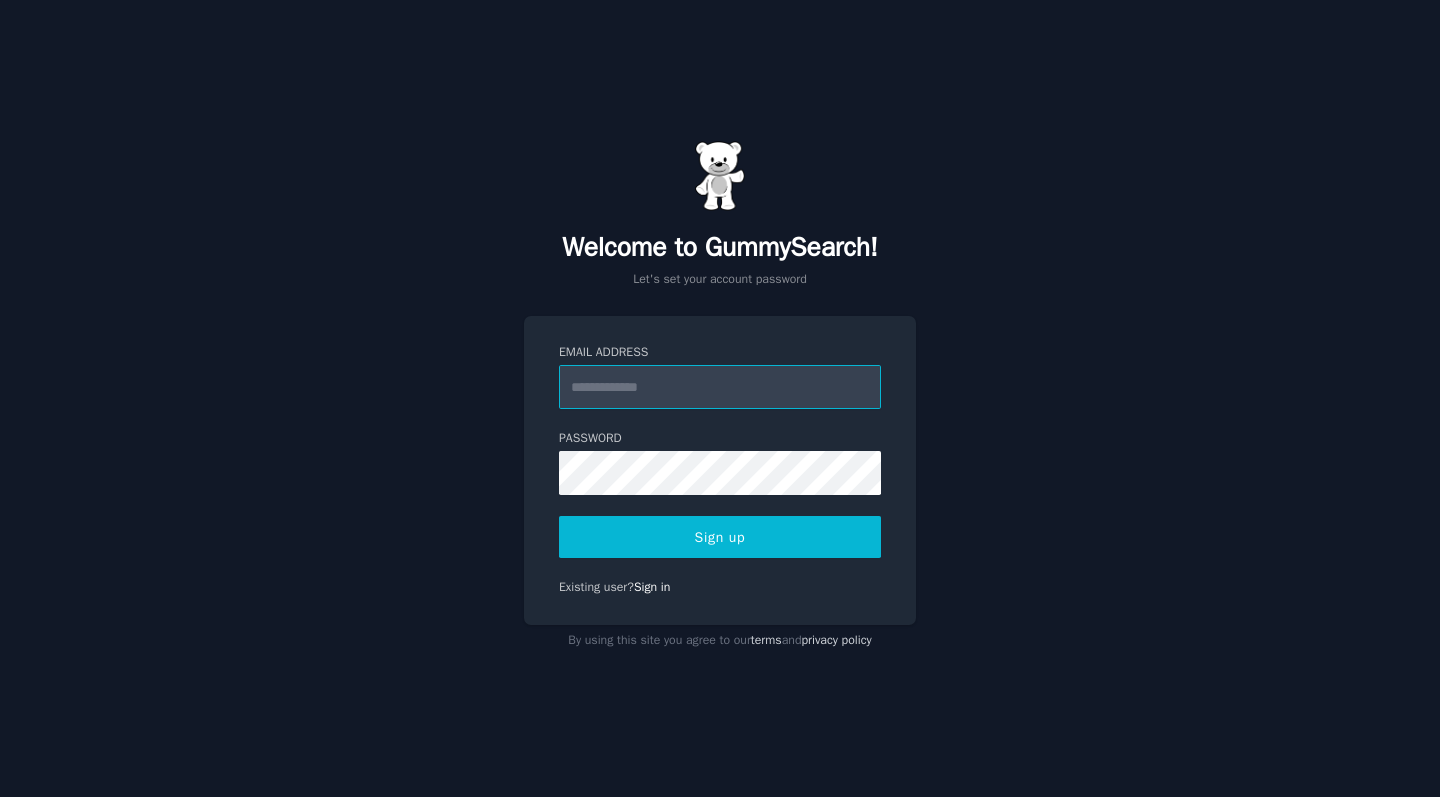 scroll, scrollTop: 0, scrollLeft: 0, axis: both 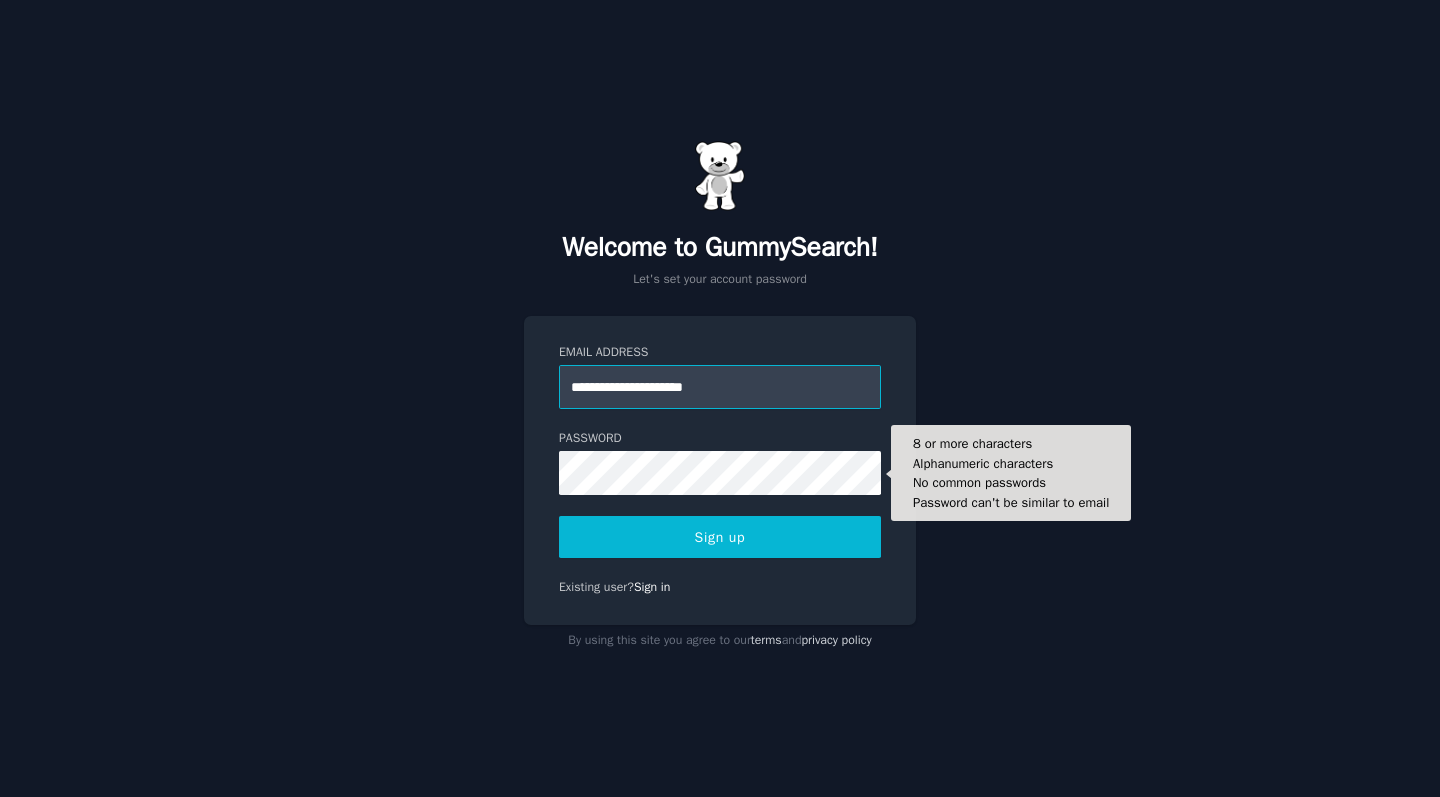 type on "**********" 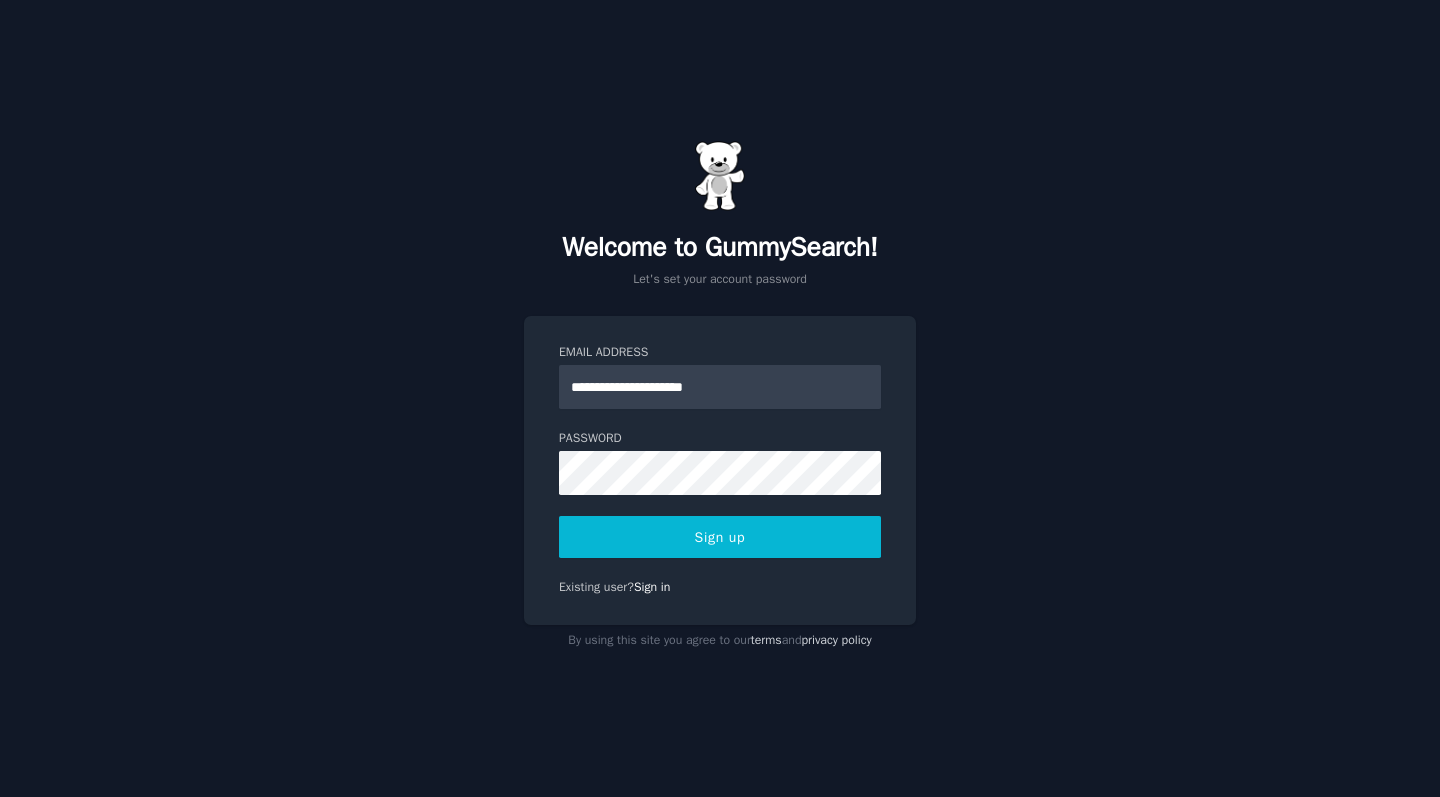 click on "Sign up" at bounding box center (720, 537) 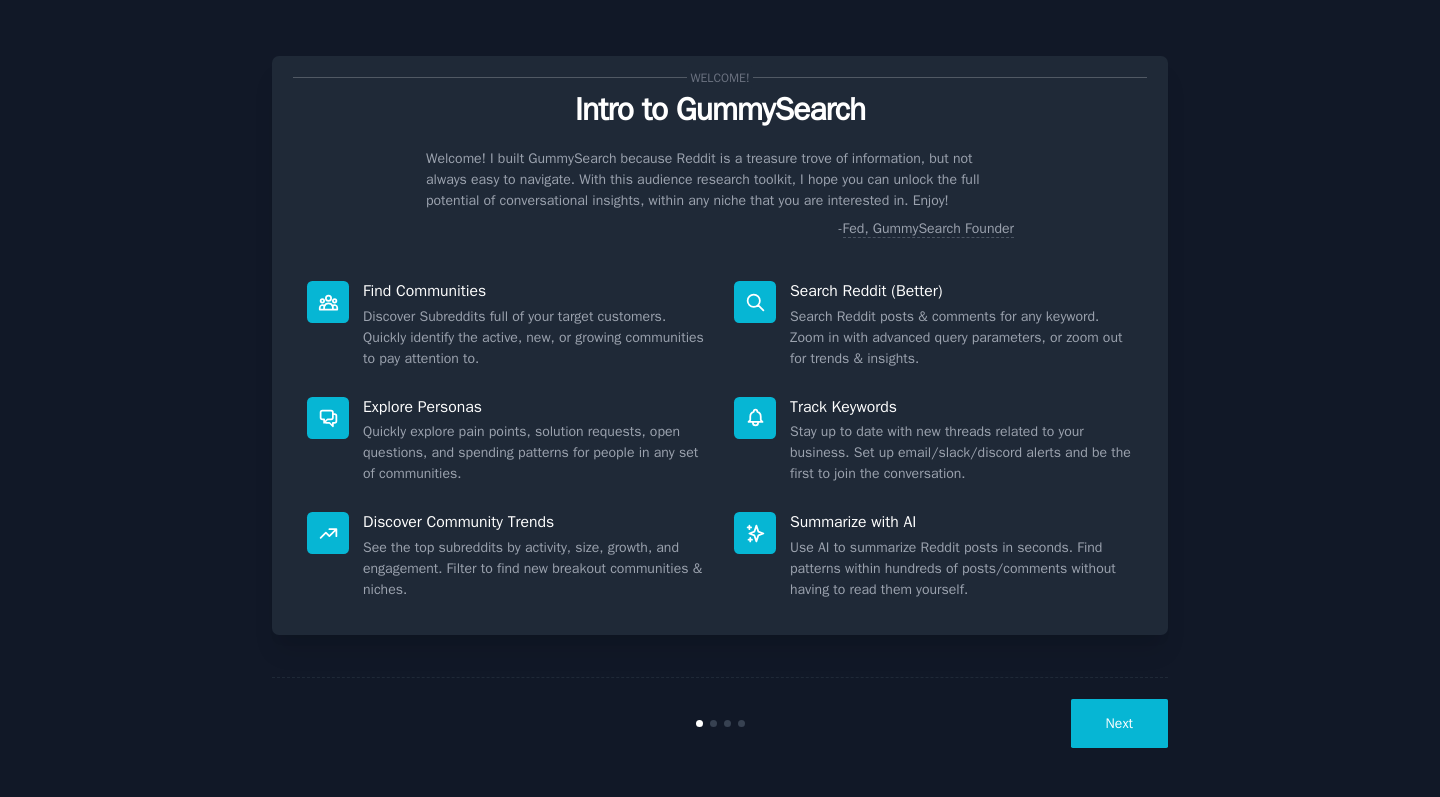 scroll, scrollTop: 0, scrollLeft: 0, axis: both 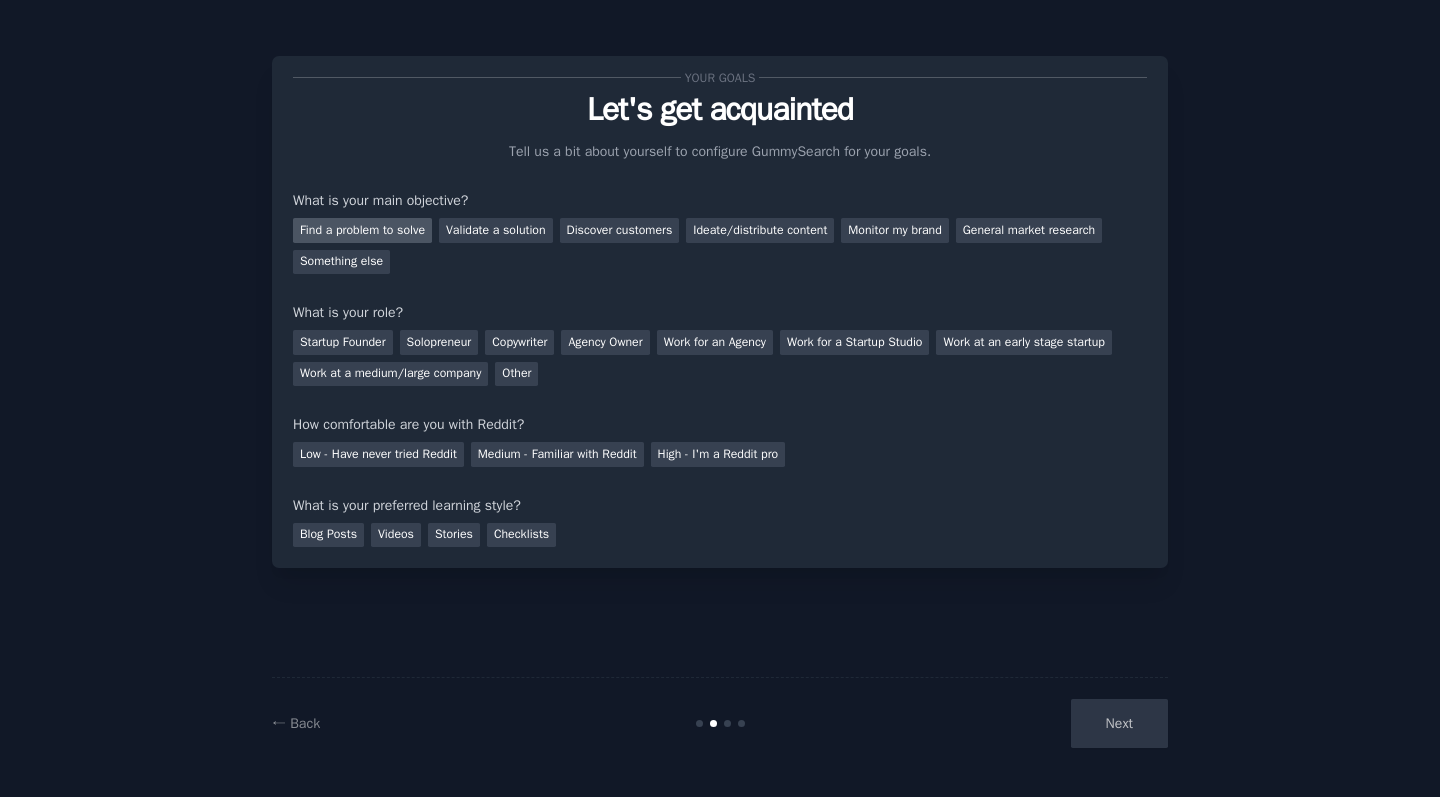 click on "Find a problem to solve" at bounding box center (362, 230) 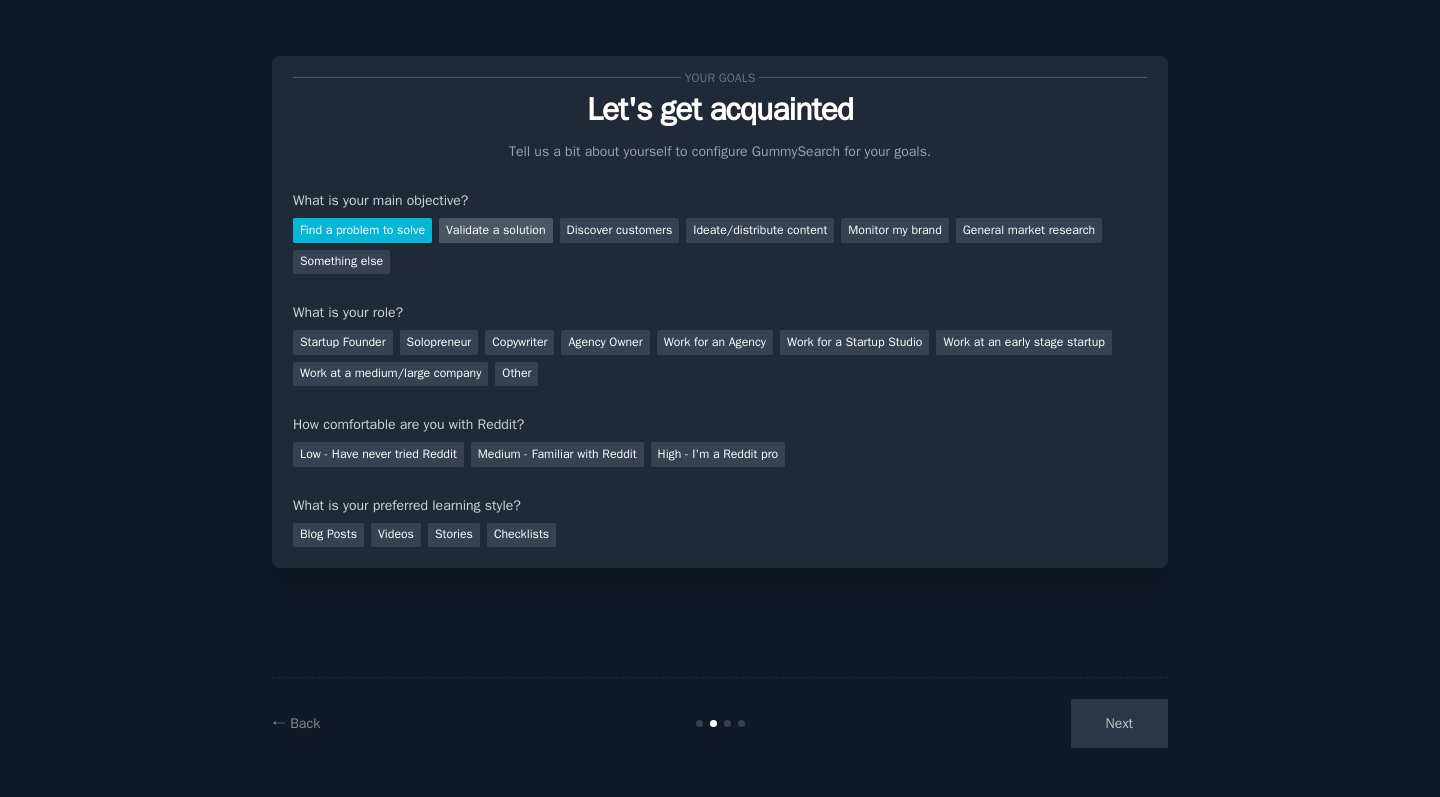 click on "Validate a solution" at bounding box center (496, 230) 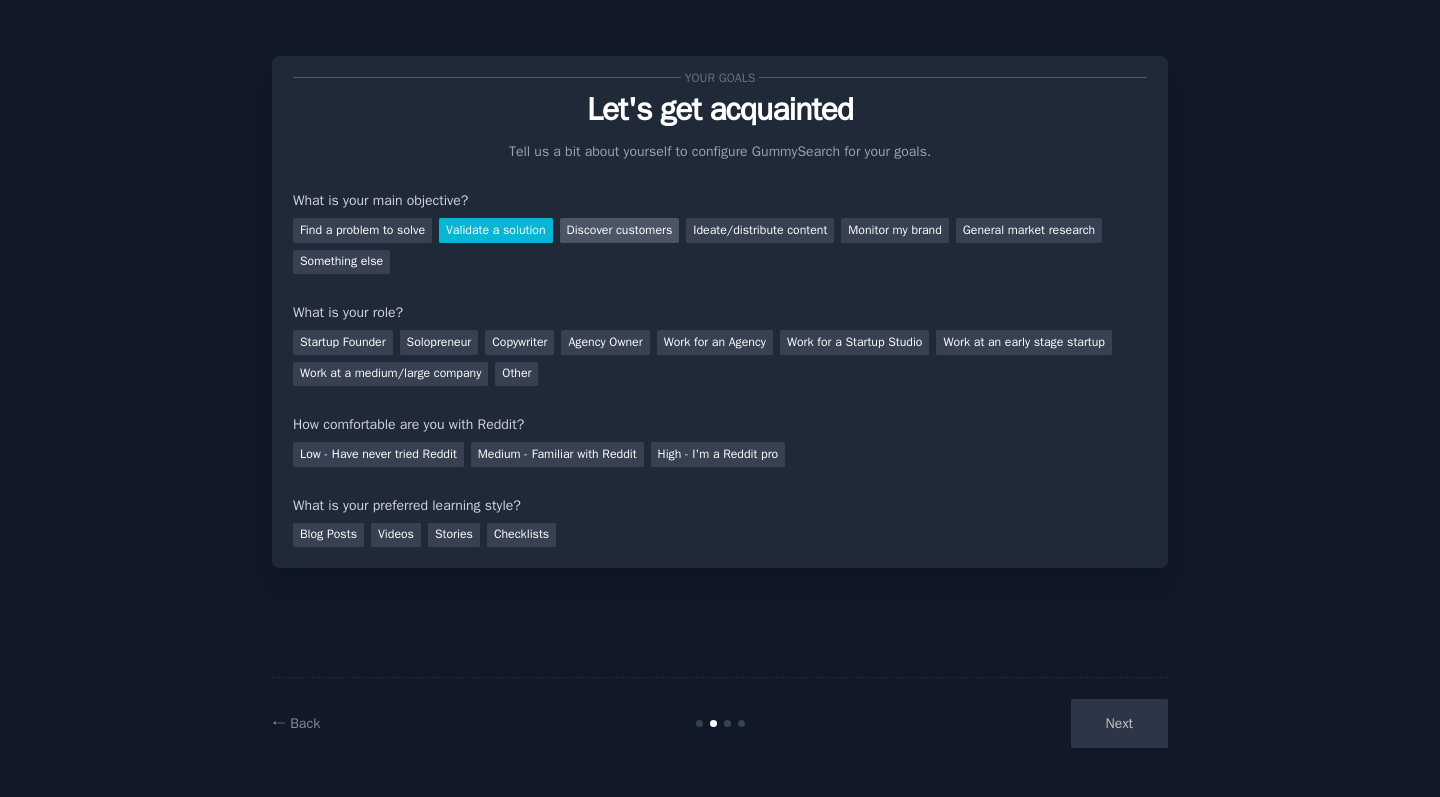 click on "Discover customers" at bounding box center [620, 230] 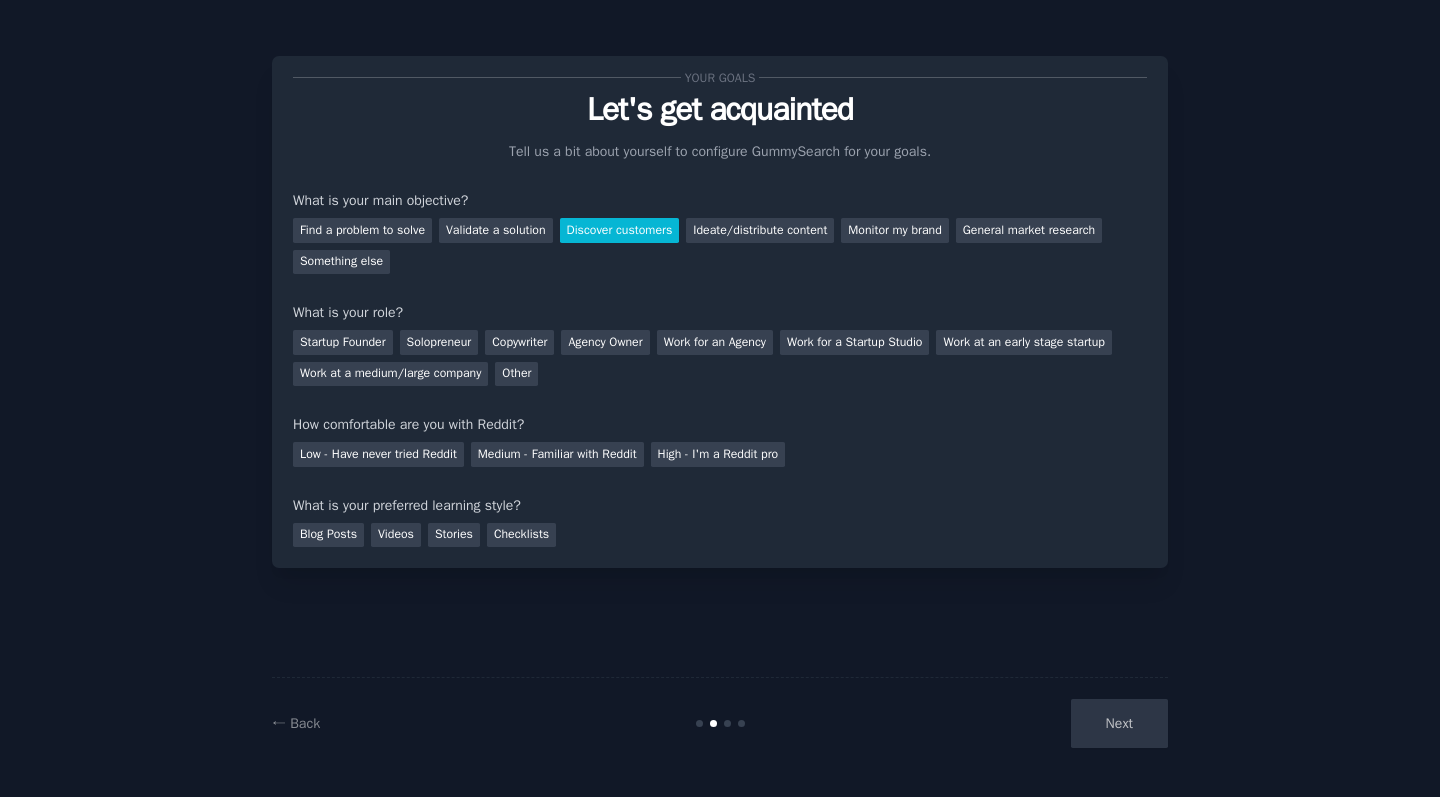 click on "Your goals Let's get acquainted Tell us a bit about yourself to configure GummySearch for your goals. What is your main objective? Find a problem to solve Validate a solution Discover customers Ideate/distribute content Monitor my brand General market research Something else What is your role? Startup Founder Solopreneur Copywriter Agency Owner Work for an Agency Work for a Startup Studio Work at an early stage startup Work at a medium/large company Other How comfortable are you with Reddit? Low - Have never tried Reddit Medium - Familiar with Reddit High - I'm a Reddit pro What is your preferred learning style? Blog Posts Videos Stories Checklists" at bounding box center [720, 312] 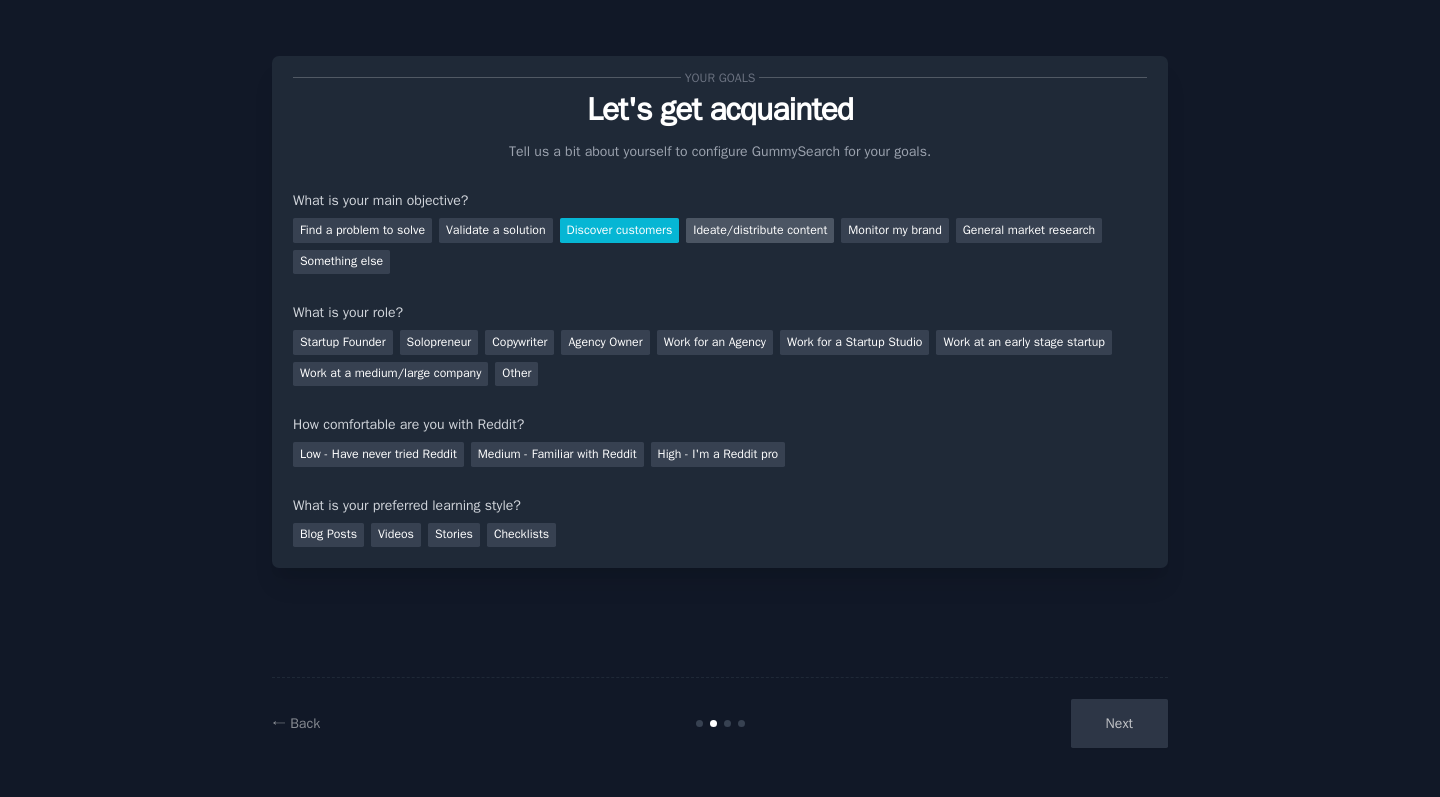 click on "Ideate/distribute content" at bounding box center [760, 230] 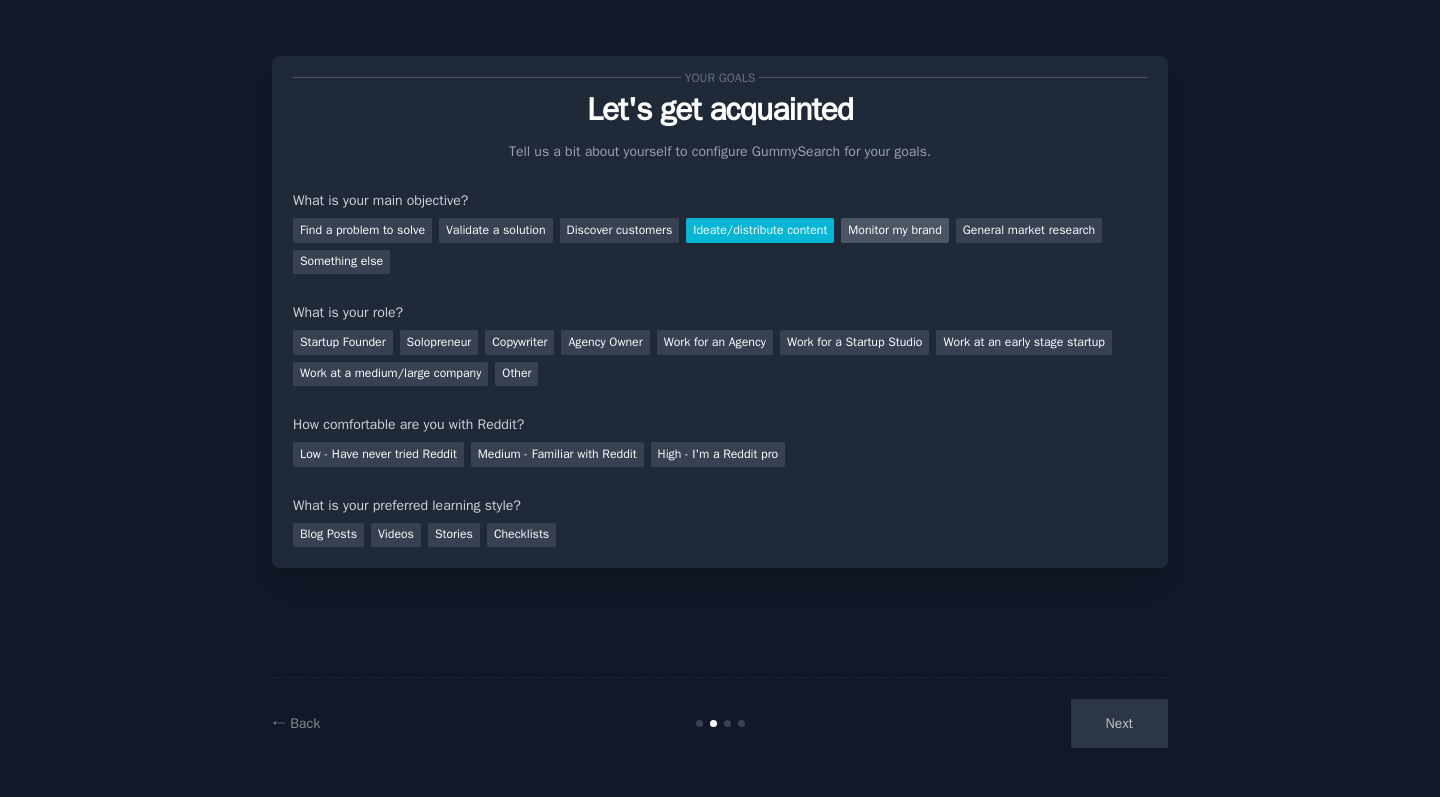 click on "Monitor my brand" at bounding box center [894, 230] 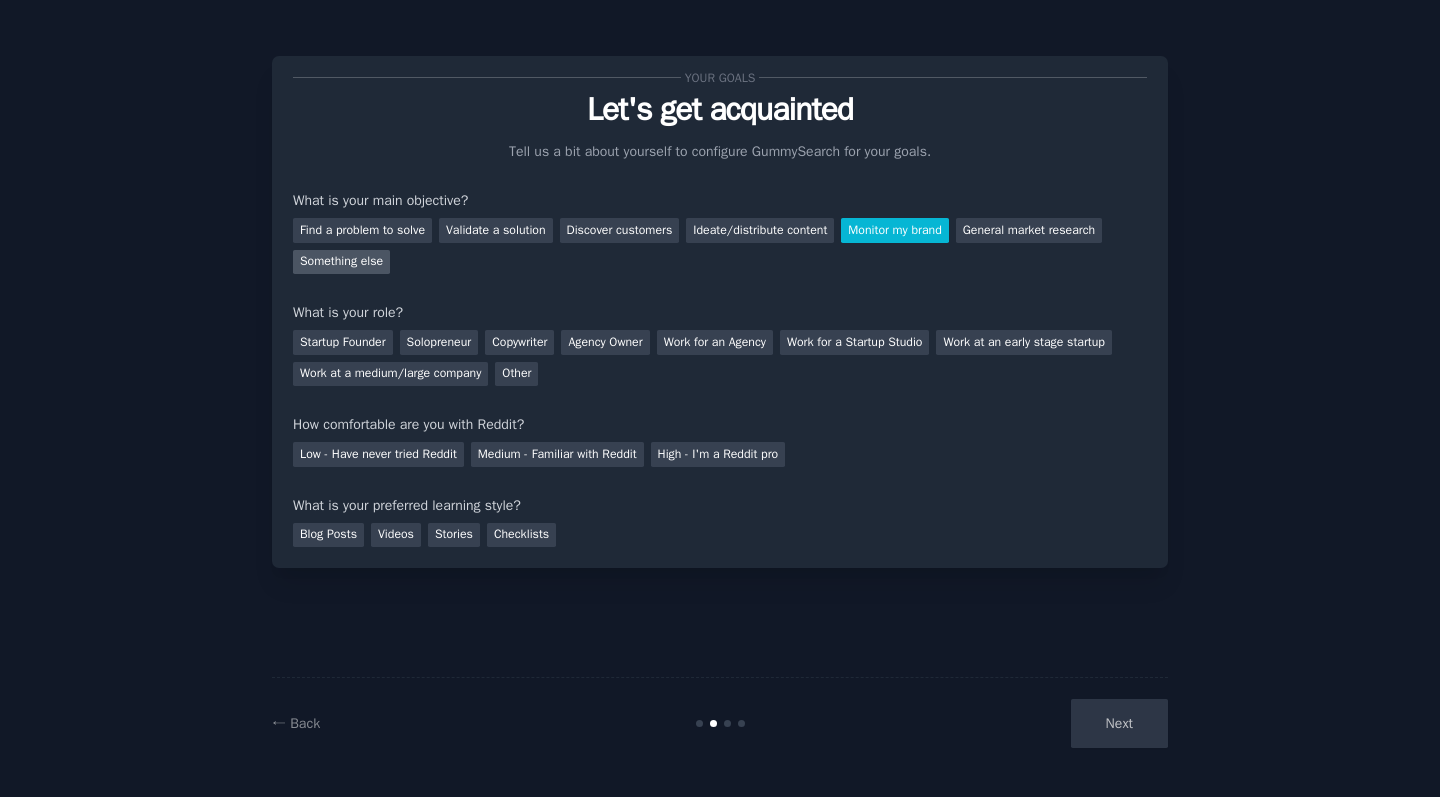 click on "Something else" at bounding box center (341, 262) 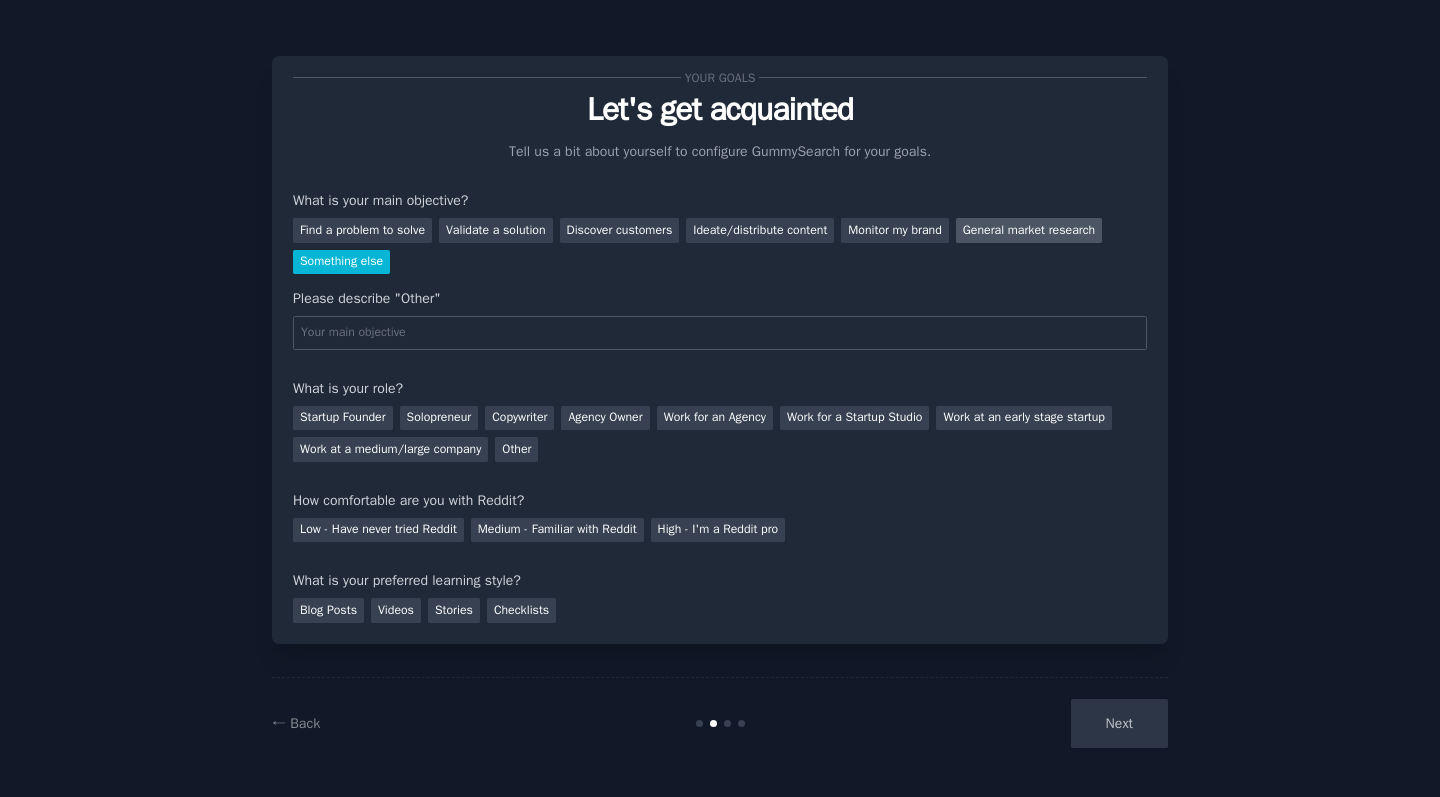click on "General market research" at bounding box center [1029, 230] 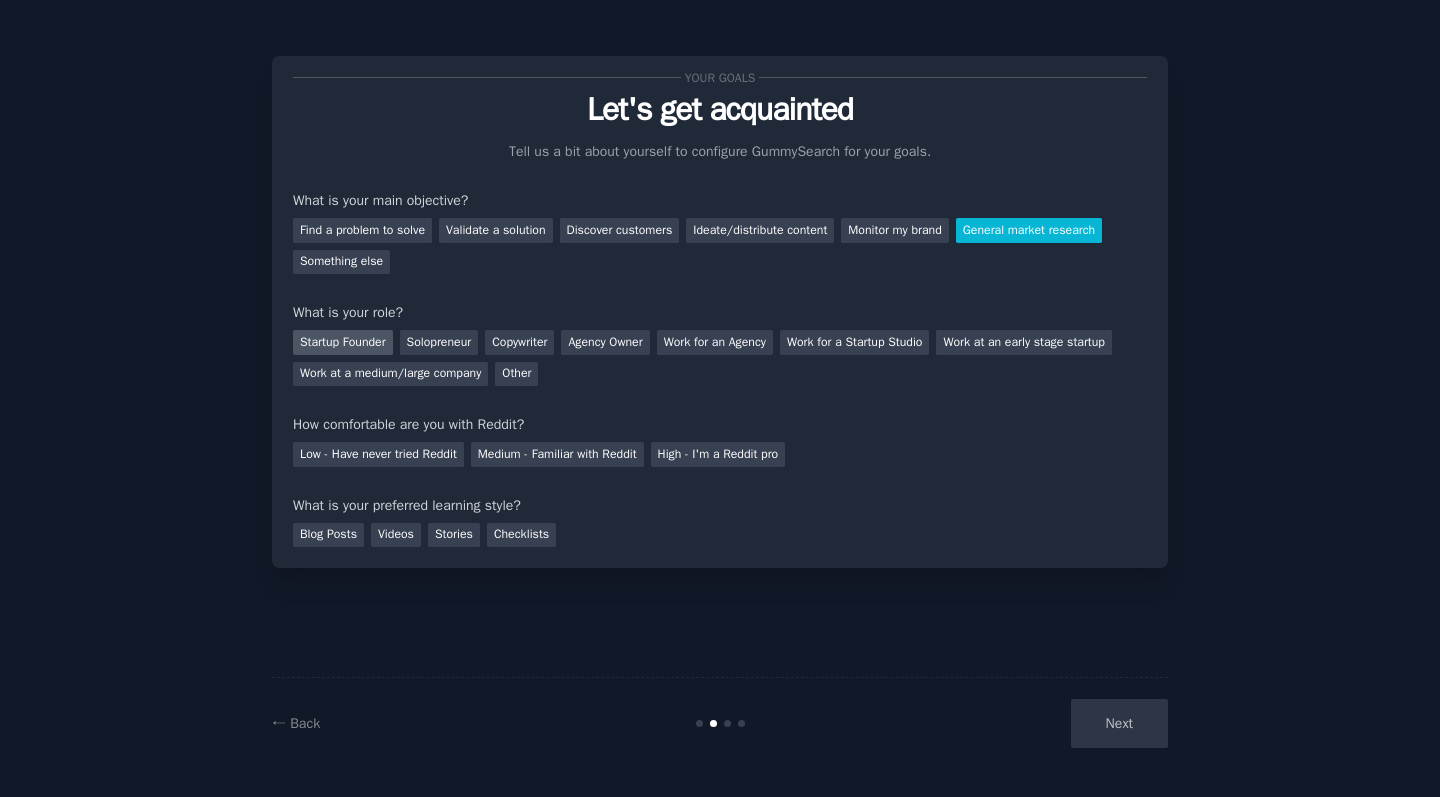 click on "Startup Founder" at bounding box center (343, 342) 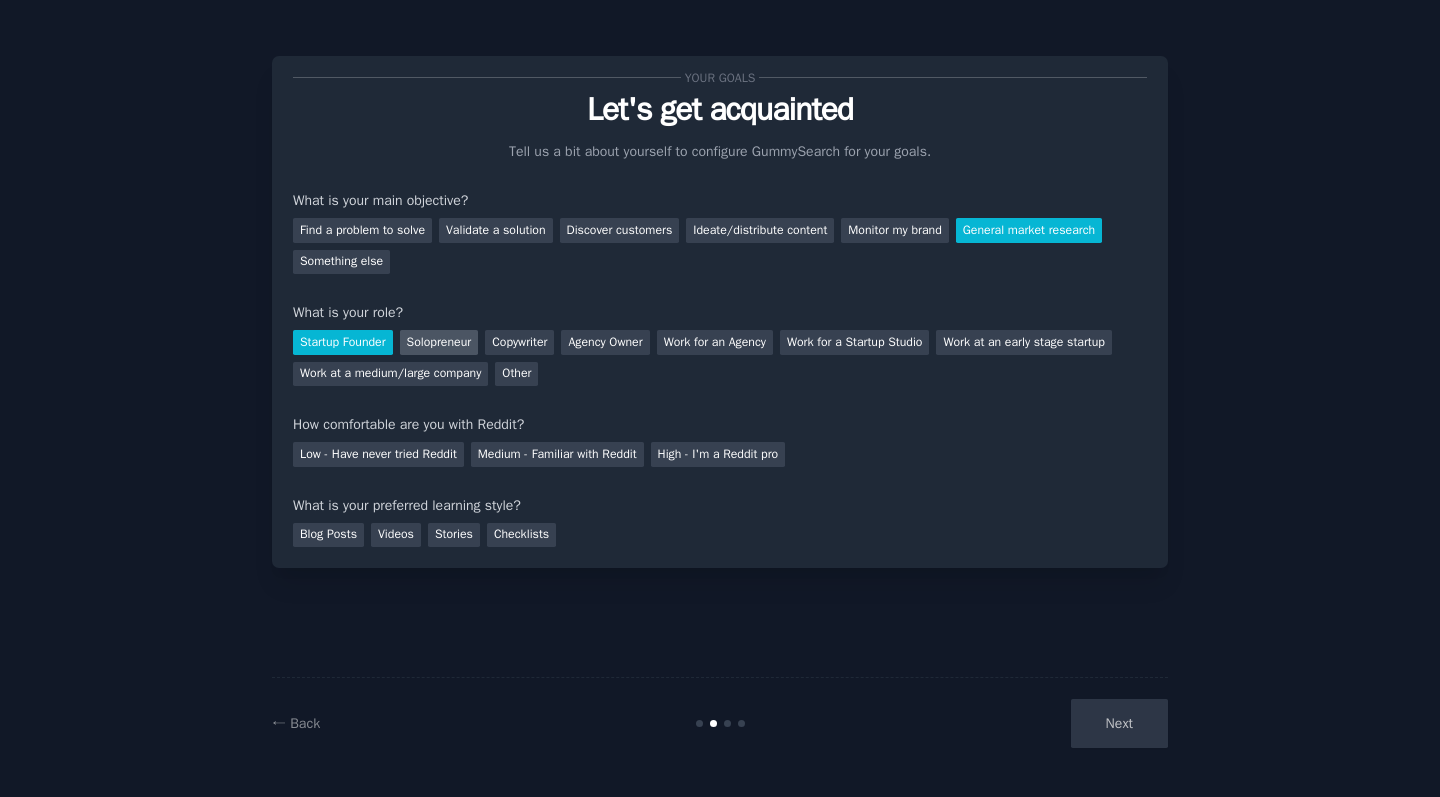 click on "Solopreneur" at bounding box center (439, 342) 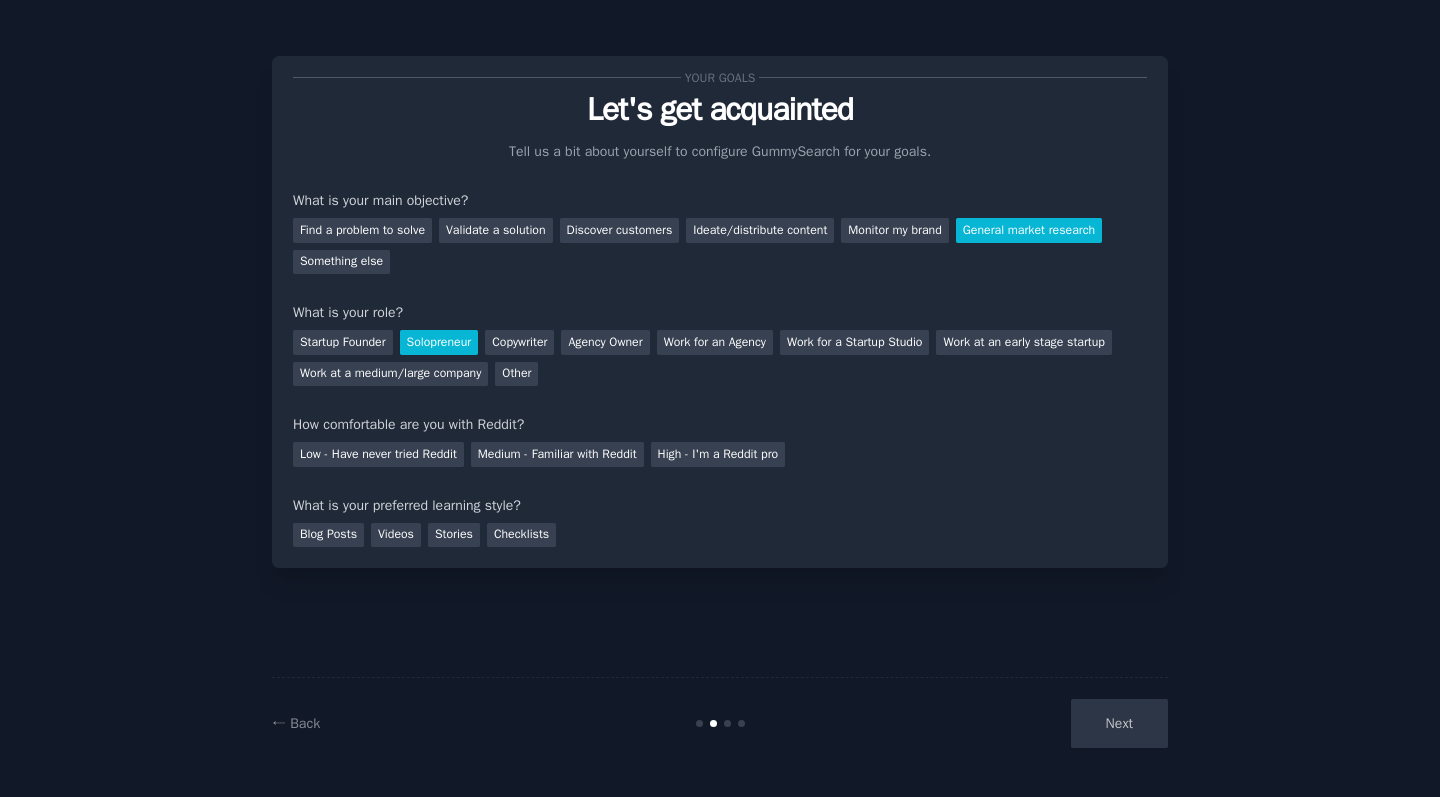 scroll, scrollTop: 0, scrollLeft: 0, axis: both 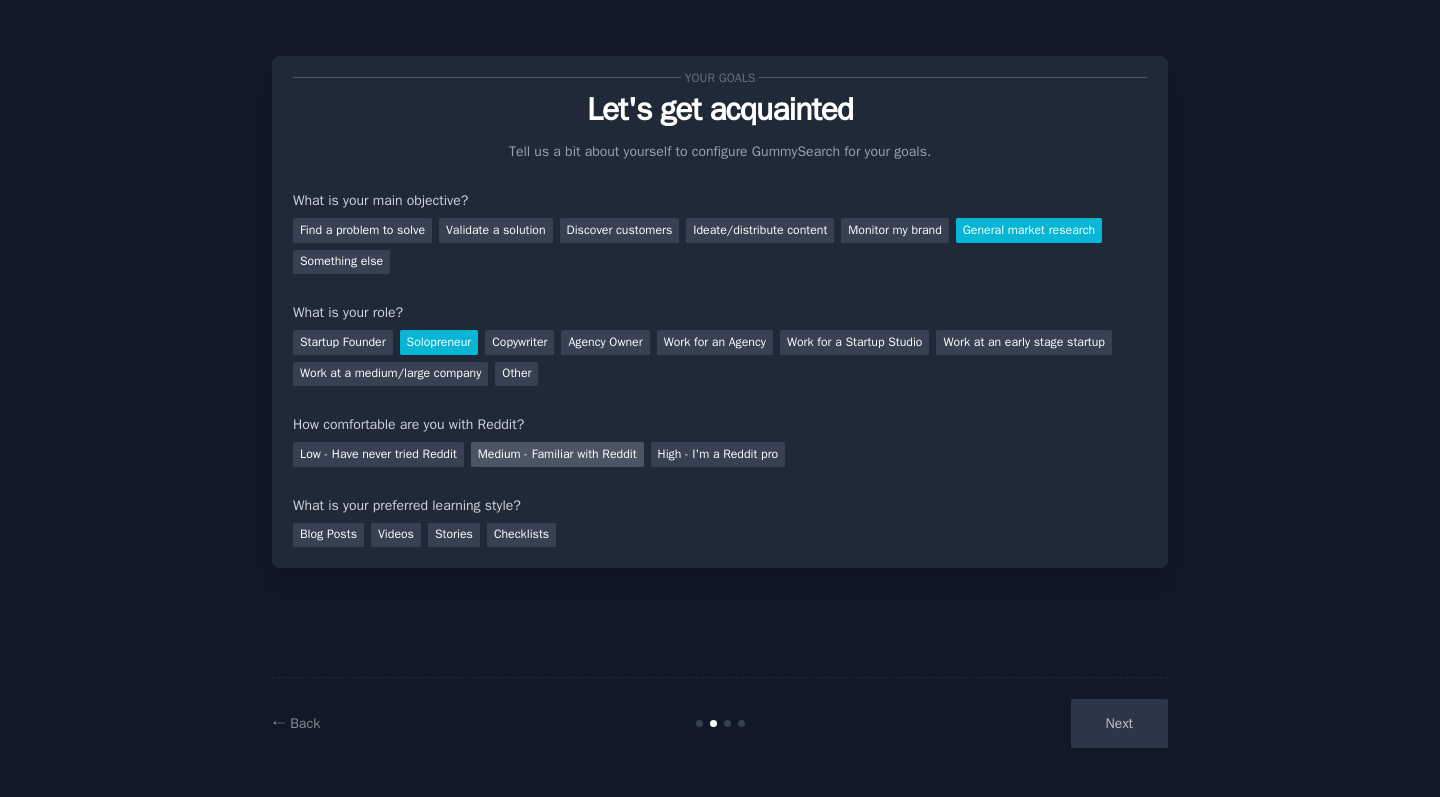 click on "Medium - Familiar with Reddit" at bounding box center [557, 454] 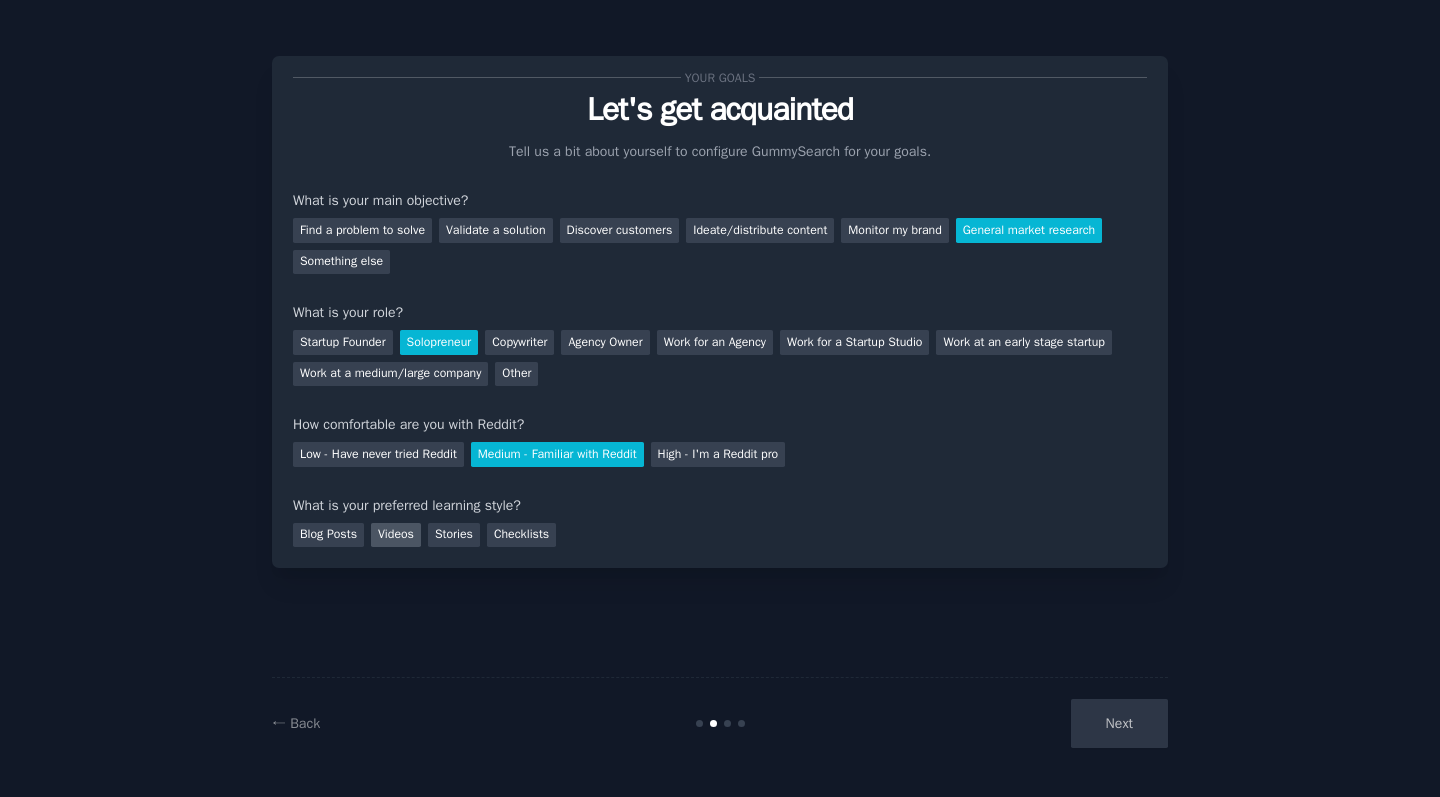 click on "Videos" at bounding box center (396, 535) 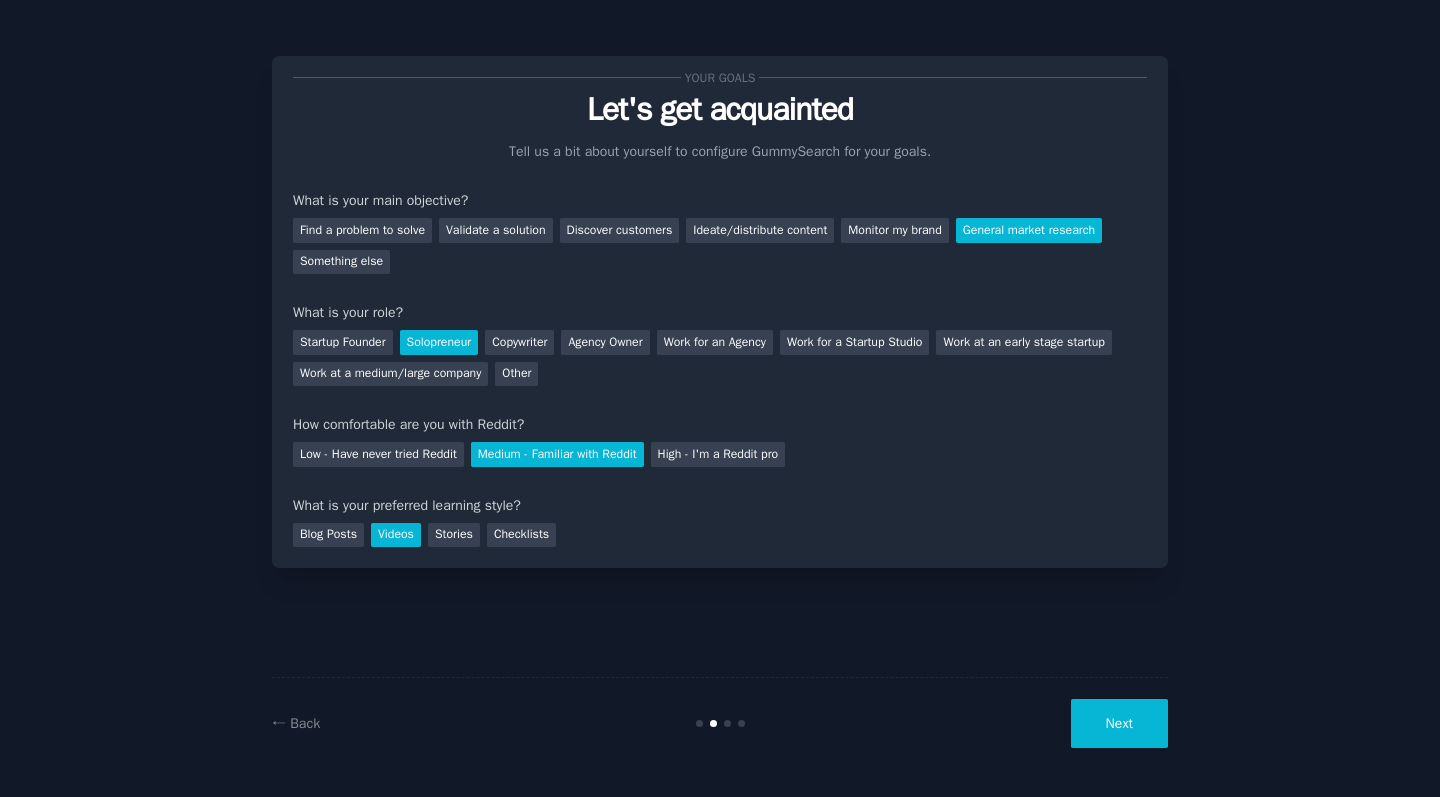 click on "Next" at bounding box center (1119, 723) 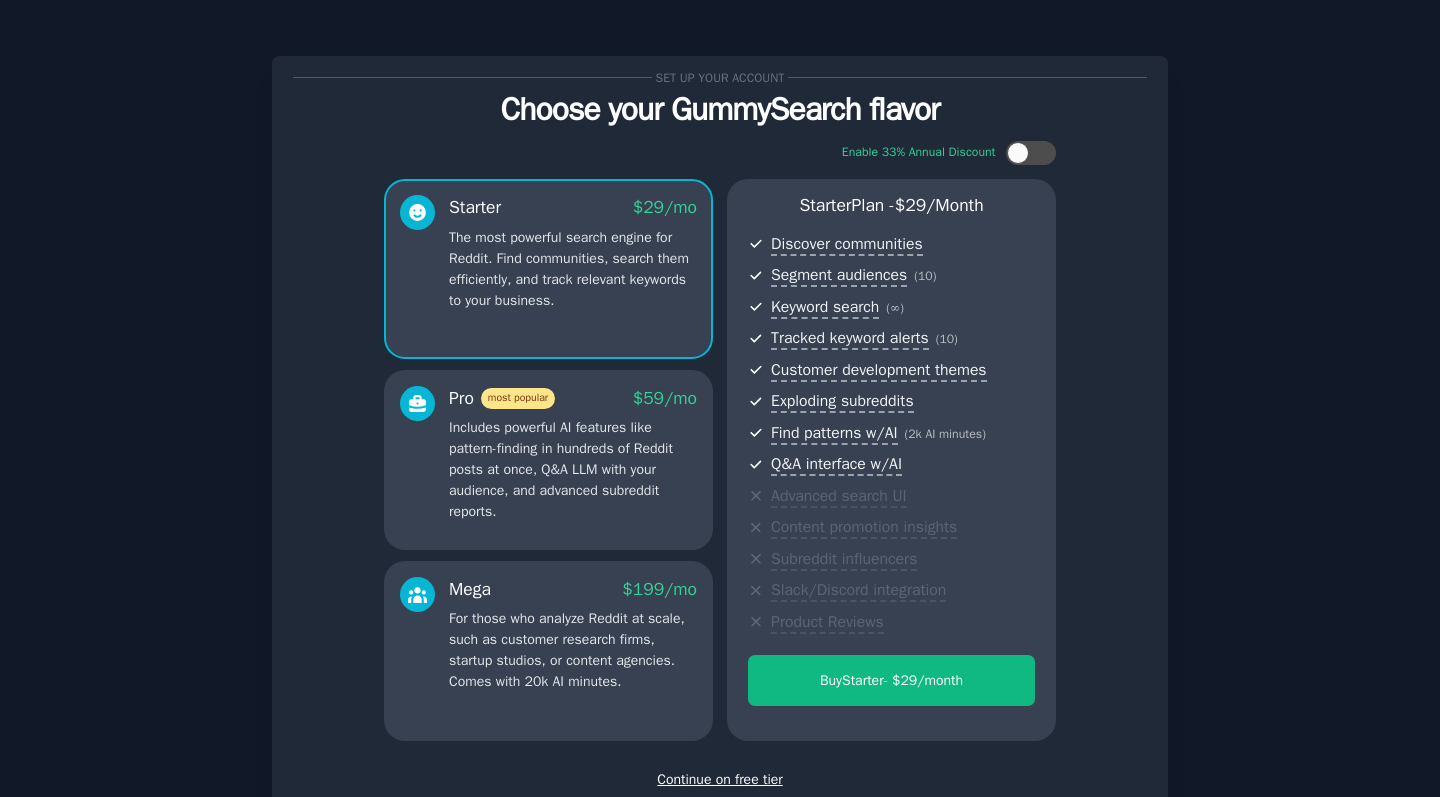 scroll, scrollTop: 99, scrollLeft: 0, axis: vertical 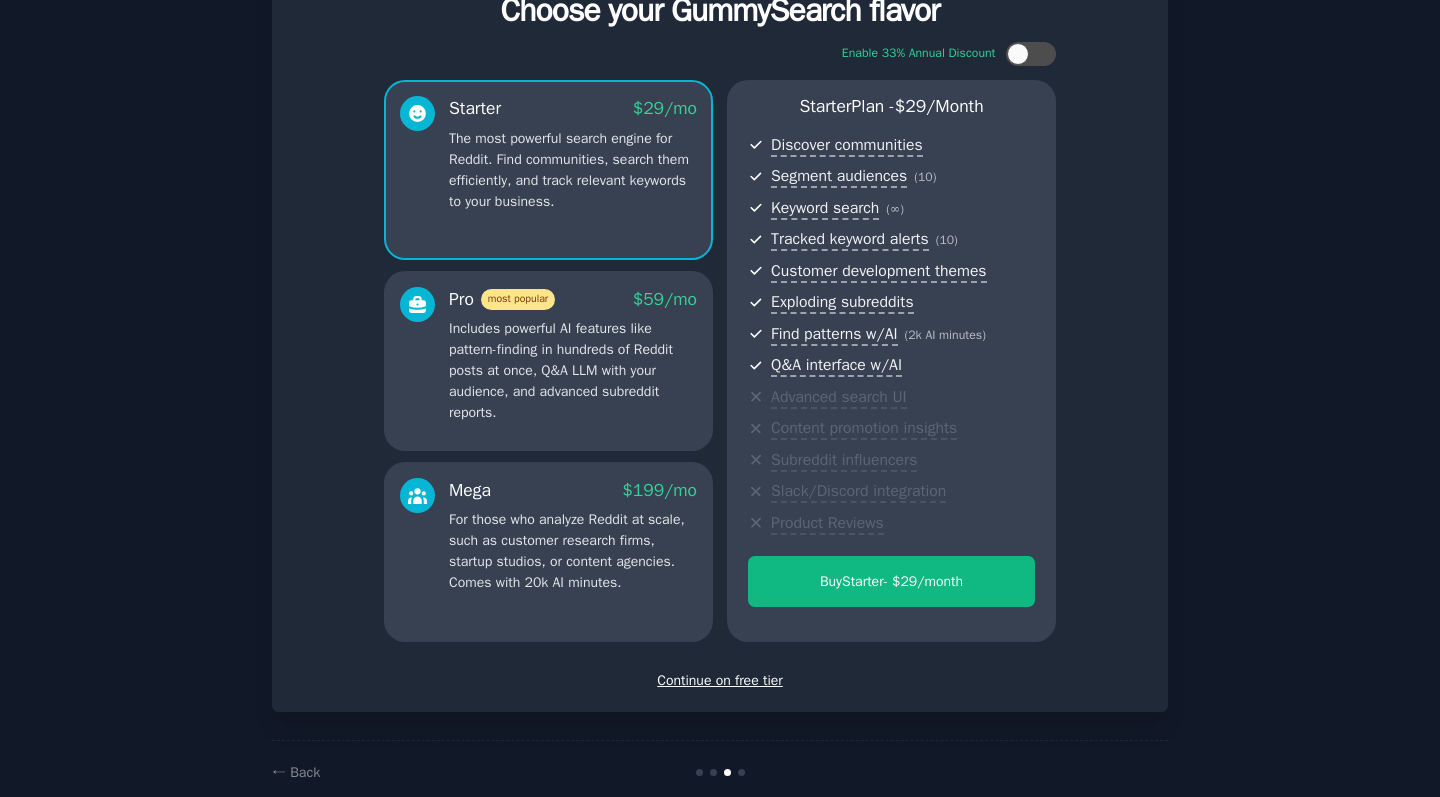 click on "Continue on free tier" at bounding box center (720, 680) 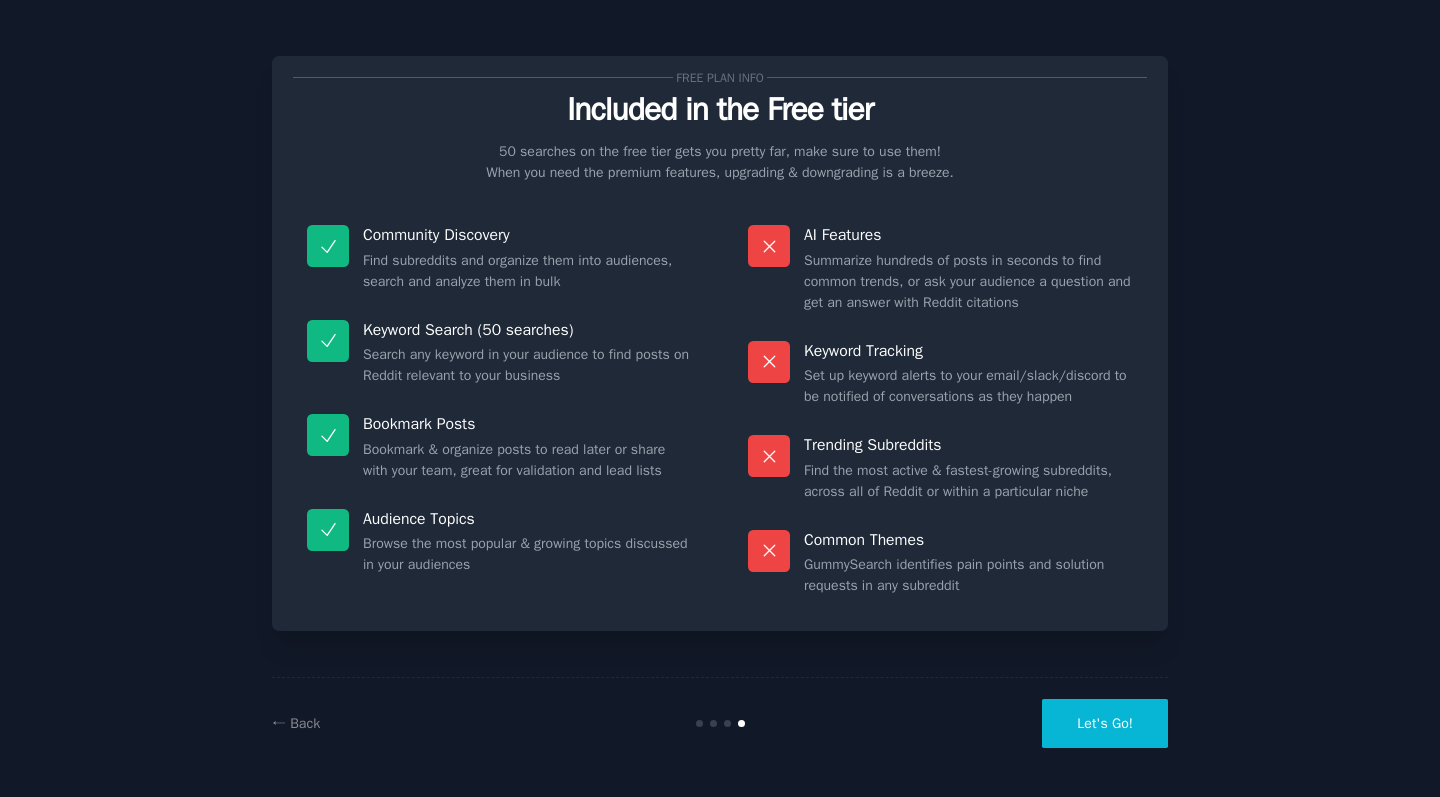 scroll, scrollTop: 0, scrollLeft: 0, axis: both 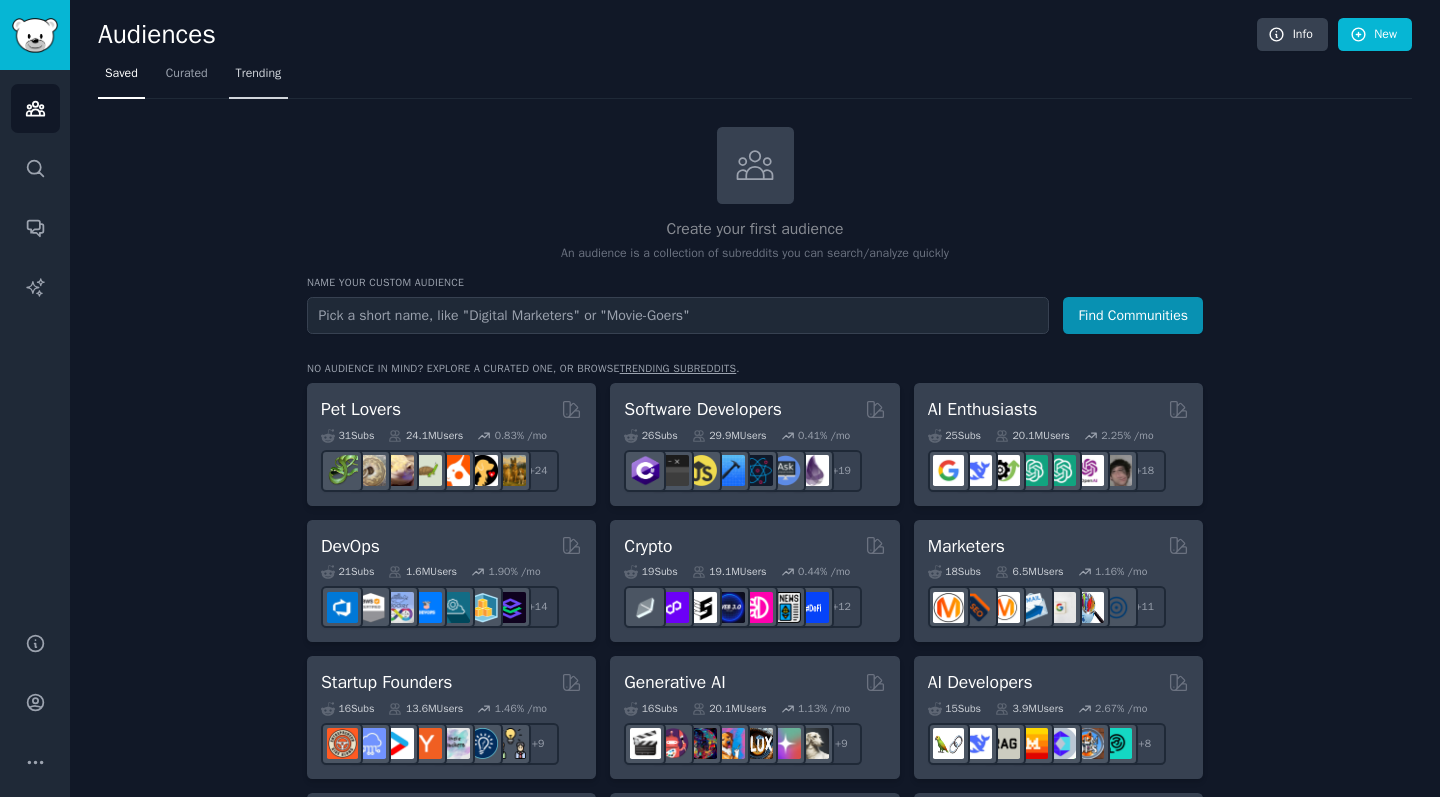 click on "Trending" at bounding box center (259, 74) 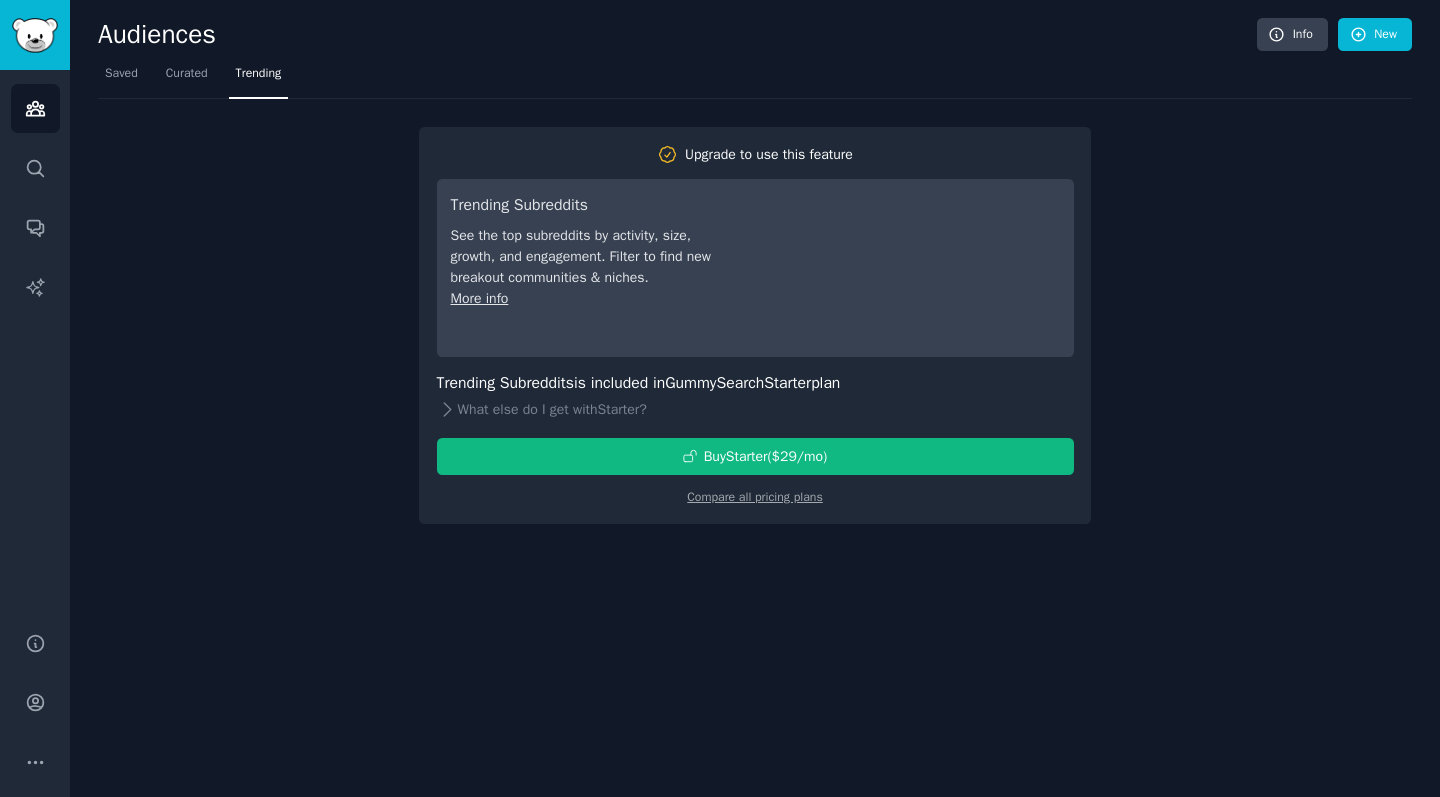 click on "Trending" at bounding box center [259, 74] 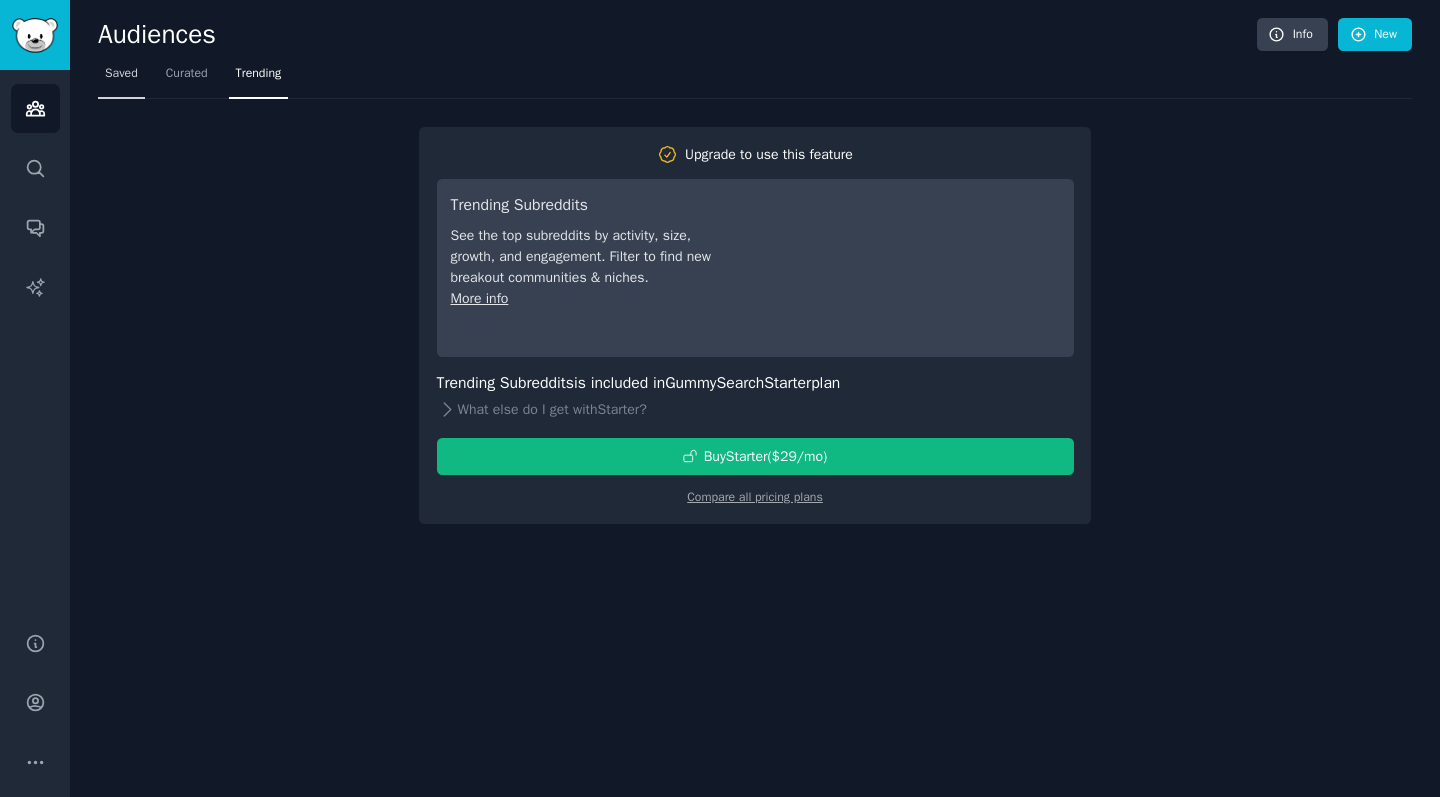click on "Saved" at bounding box center (121, 74) 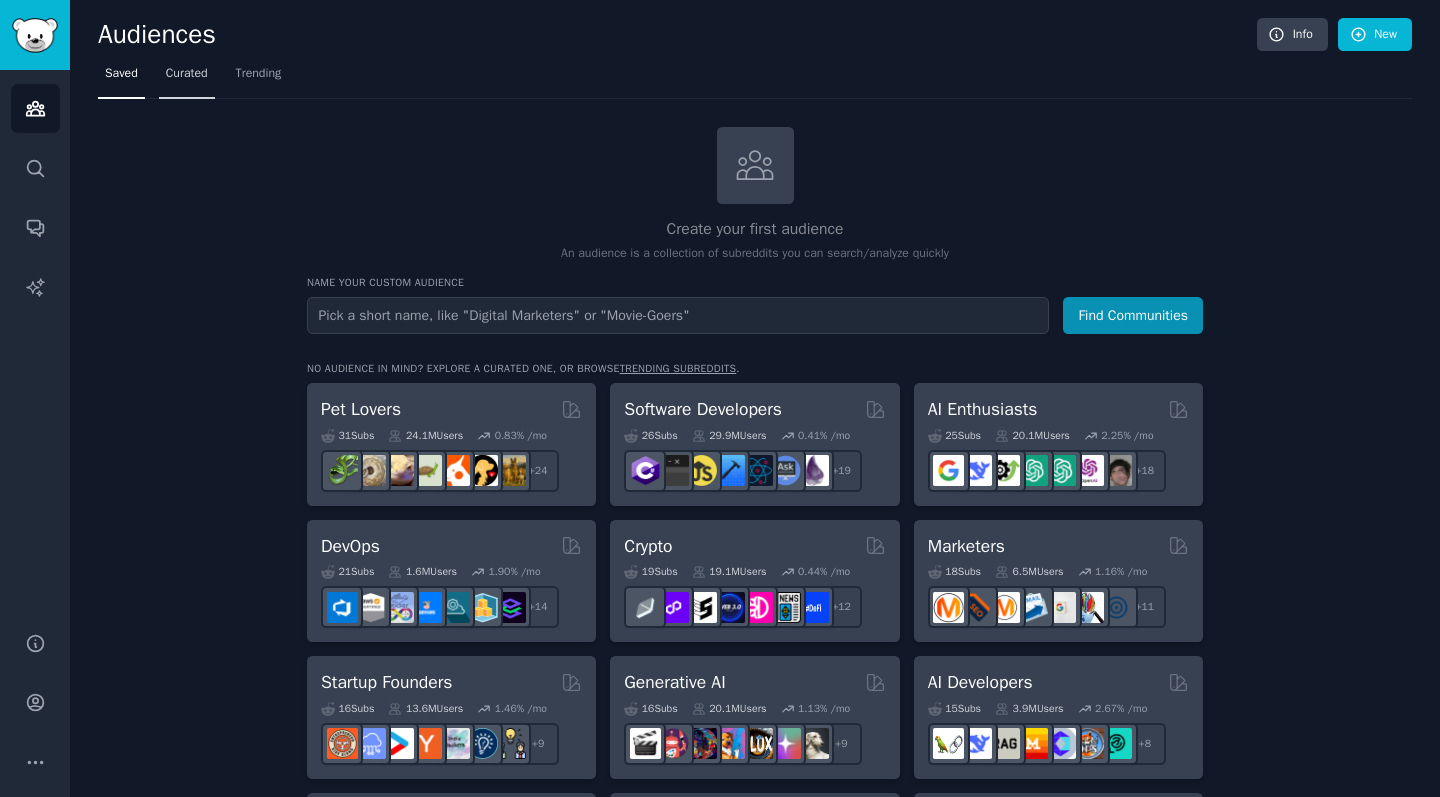click on "Curated" at bounding box center (187, 78) 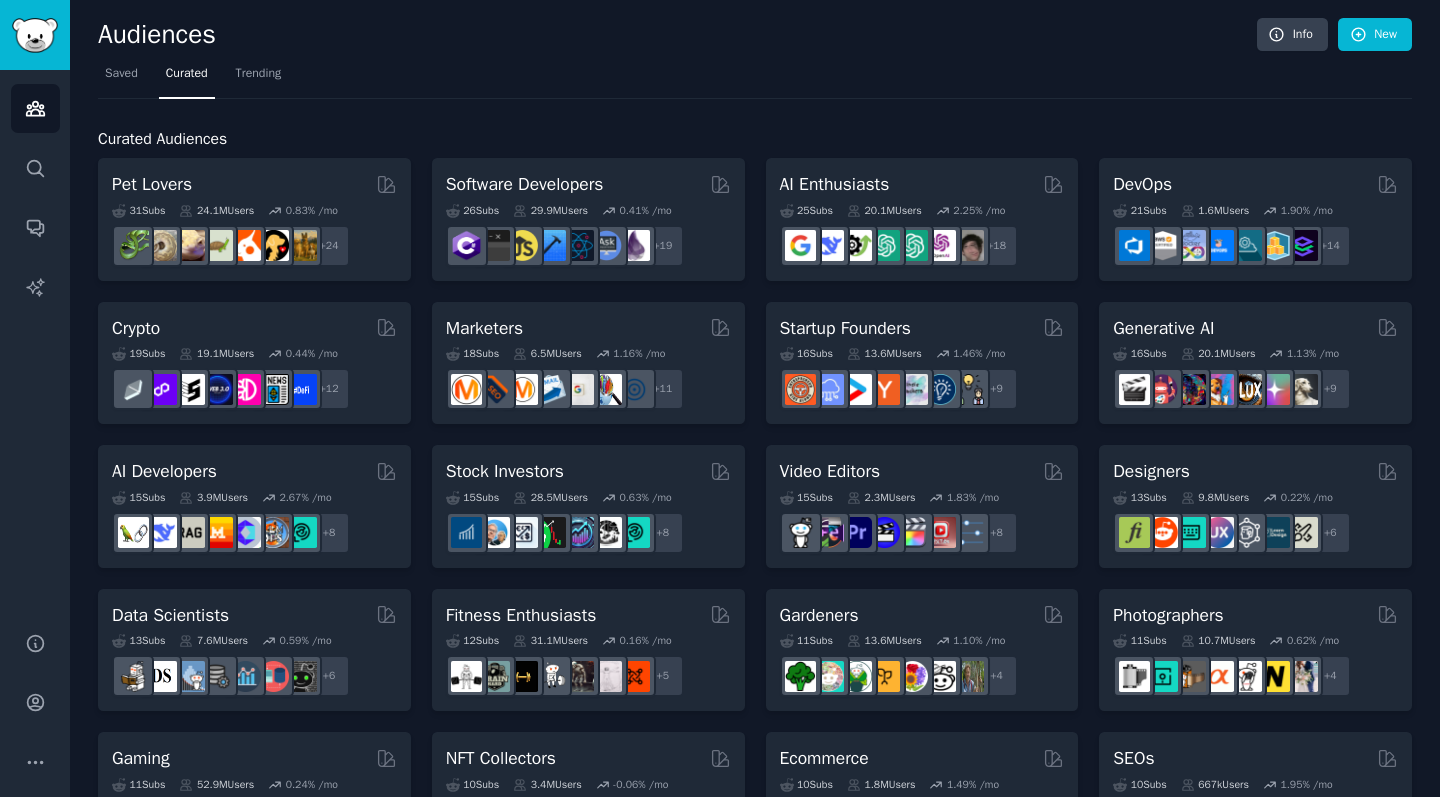 click on "Pet Lovers 31 Sub s 24.1M Users 0.83 % /mo r/PetAdvice + 24 Software Developers Curated by GummySearch 26 Sub s 29.9M Users 0.41 % /mo + 19 AI Enthusiasts 25 Sub s 20.1M Users 2.25 % /mo r/DeepSeek + 18 DevOps 21 Sub s 1.6M Users 1.90 % /mo + 14 Crypto 19 Sub s 19.1M Users 0.44 % /mo + 12 Marketers 18 Sub s 6.5M Users 1.16 % /mo + 11 Startup Founders 16 Sub s 13.6M Users 1.46 % /mo + 9 Generative AI 16 Sub s 20.1M Users 1.13 % /mo + 9 AI Developers 15 Sub s 3.9M Users 2.67 % /mo + 8 Stock Investors 15 Sub s 28.5M Users 0.63 % /mo + 8 Video Editors 15 Sub s 2.3M Users 1.83 % /mo + 8 Designers 13 Sub s 9.8M Users 0.22 % /mo + 6 Data Scientists 13 Sub s 7.6M Users 0.59 % /mo + 6 Fitness Enthusiasts 12 Sub s 31.1M Users 0.16 % /mo + 5 Gardeners 11 Sub s 13.6M Users 1.10 % /mo + 4 Photographers 11 Sub s 10.7M Users 0.62 % /mo + 4 Gaming 11 Sub s 52.9M Users 0.24 % /mo + 4 NFT Collectors 10 Sub s 3.4M Users -0.06 % /mo + 3 Ecommerce 10 Sub s 1.8M Users 1.49 % /mo + 3 SEOs 10 s" at bounding box center [755, 865] 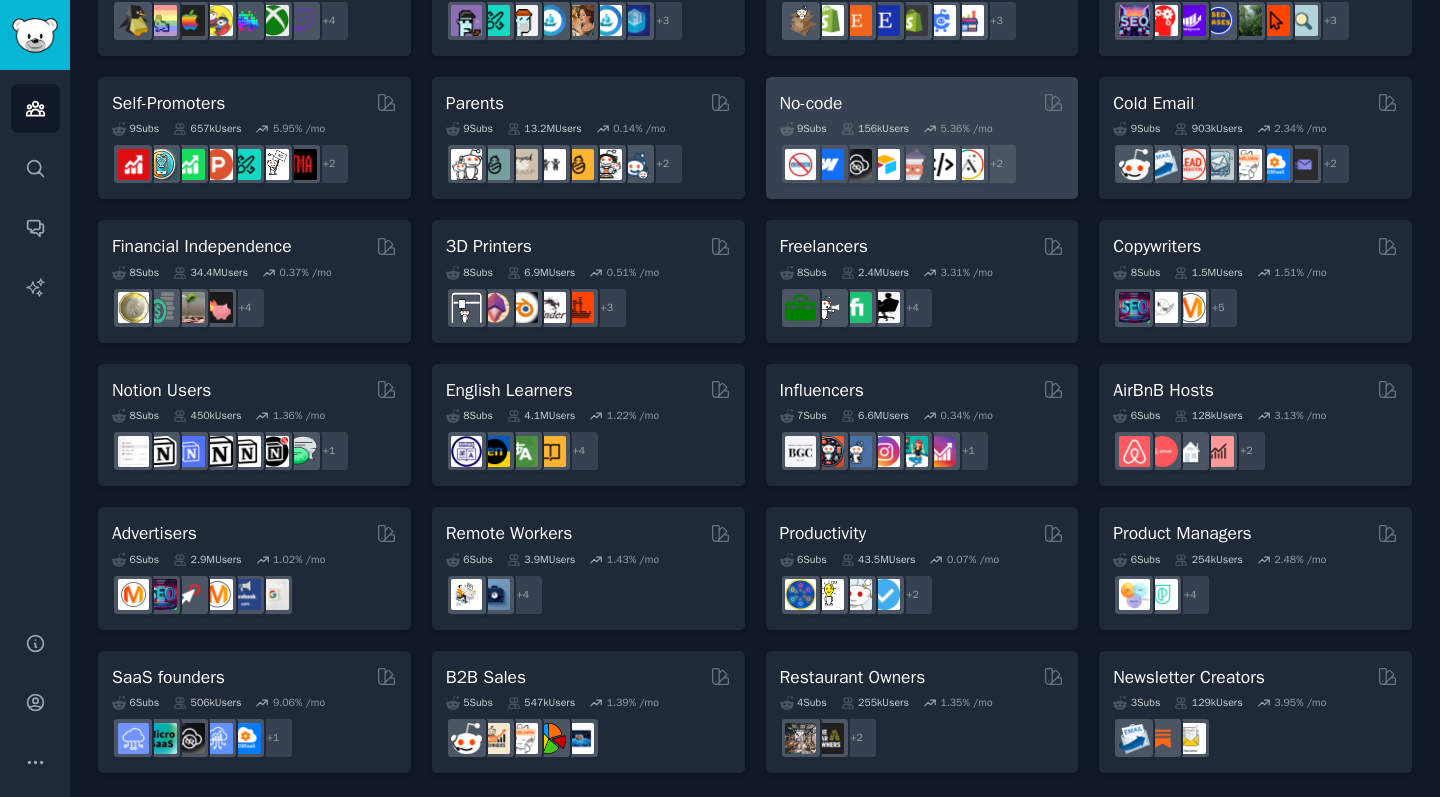 scroll, scrollTop: 797, scrollLeft: 0, axis: vertical 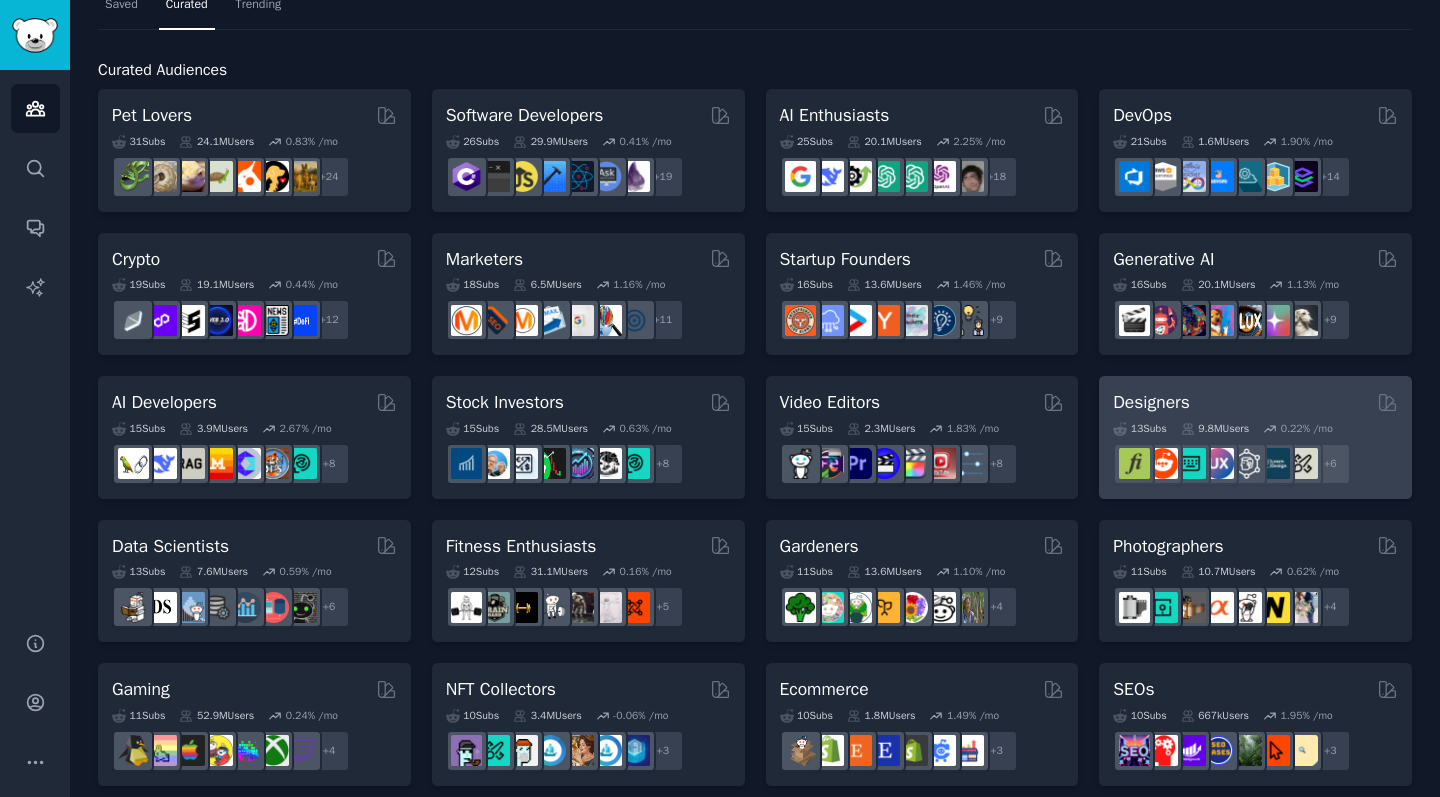click on "Designers" at bounding box center (1255, 402) 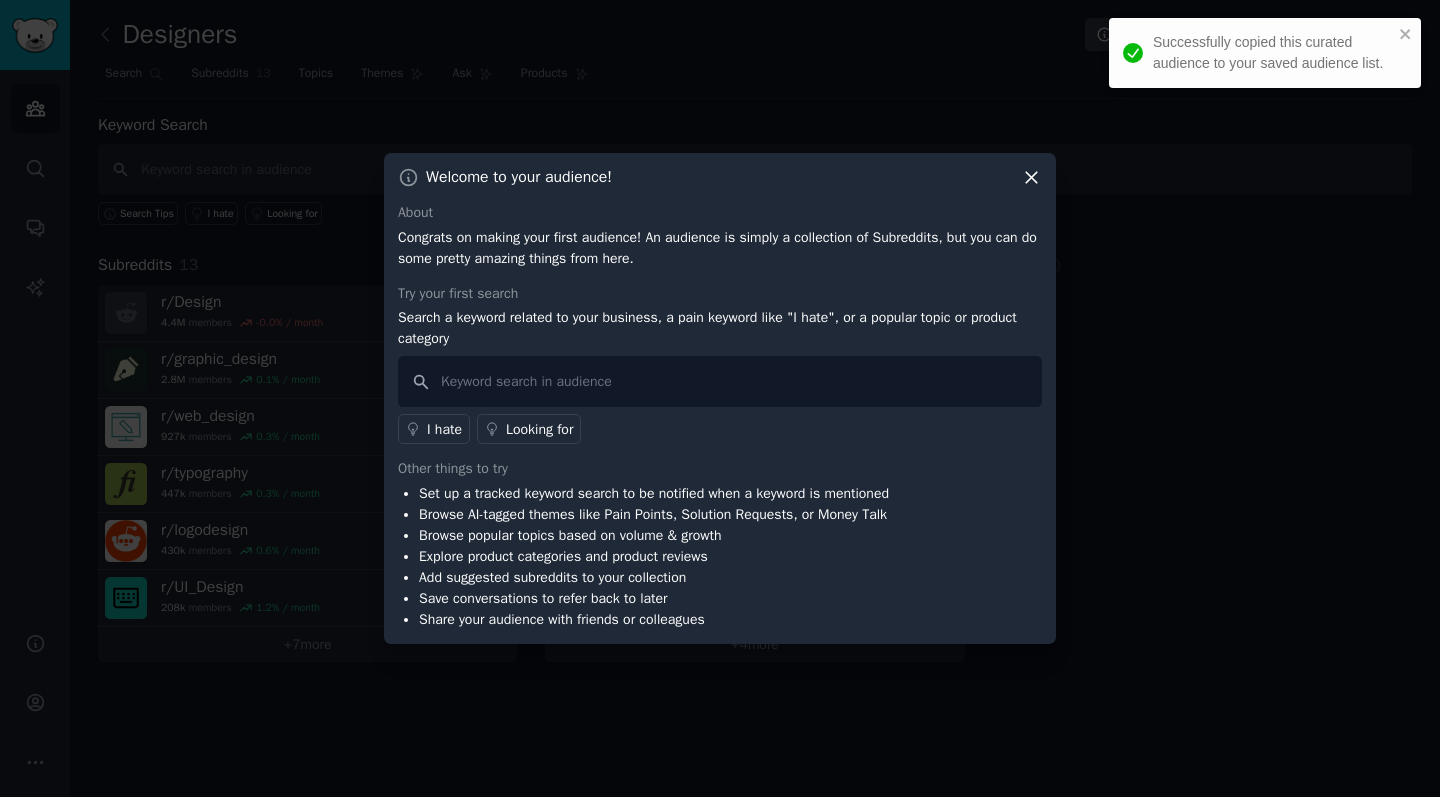 click on "Successfully copied this curated audience to your saved audience list." at bounding box center (1265, 53) 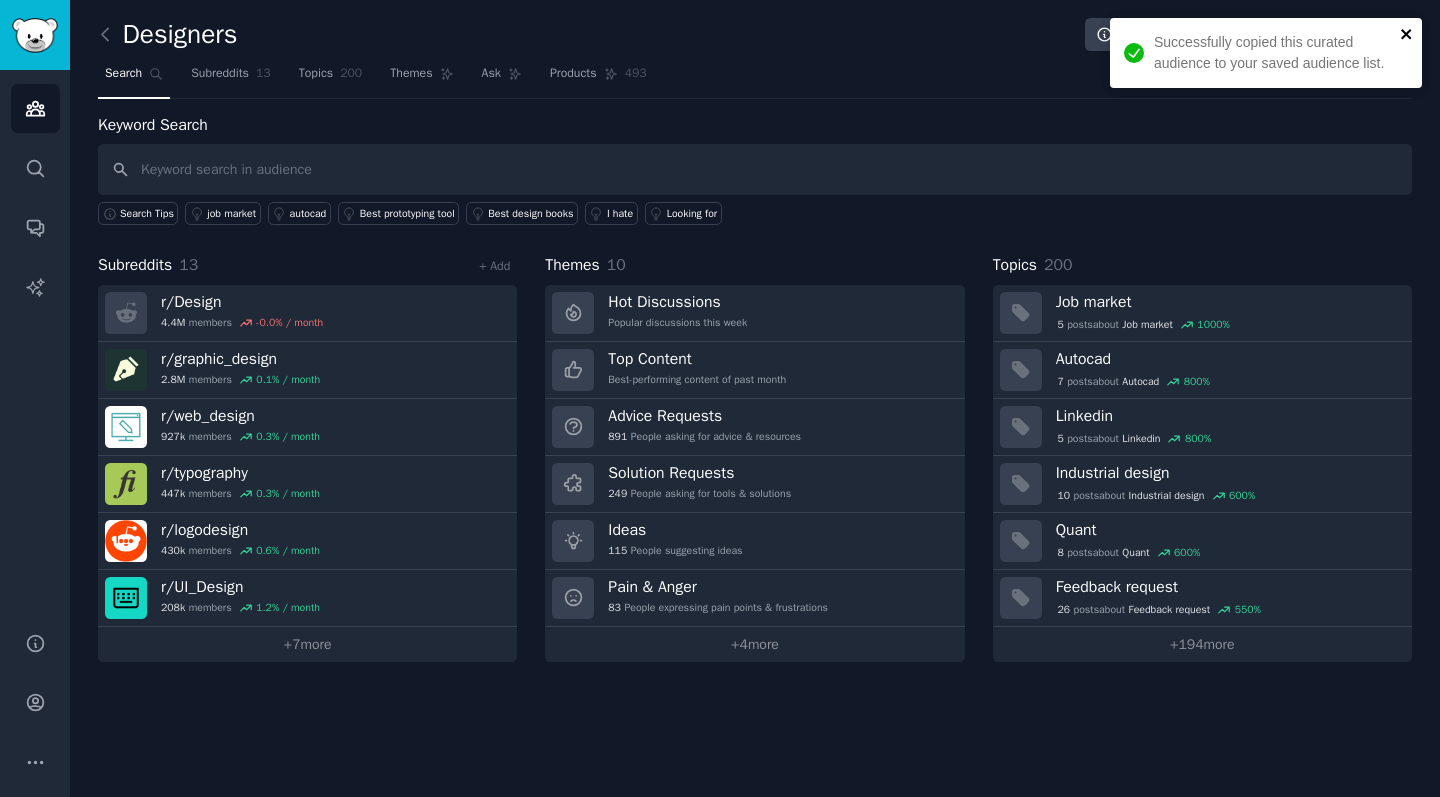 click 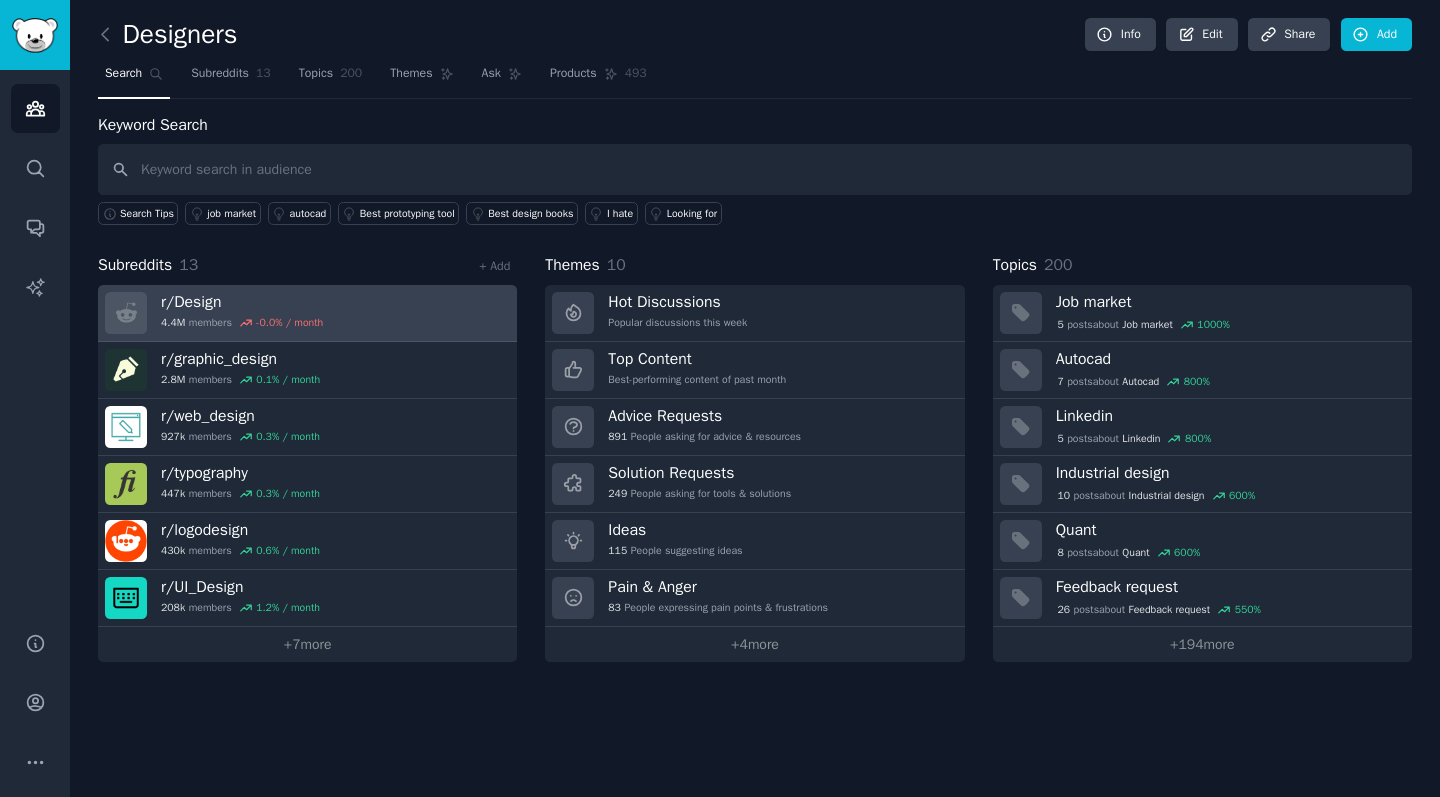 scroll, scrollTop: 0, scrollLeft: 0, axis: both 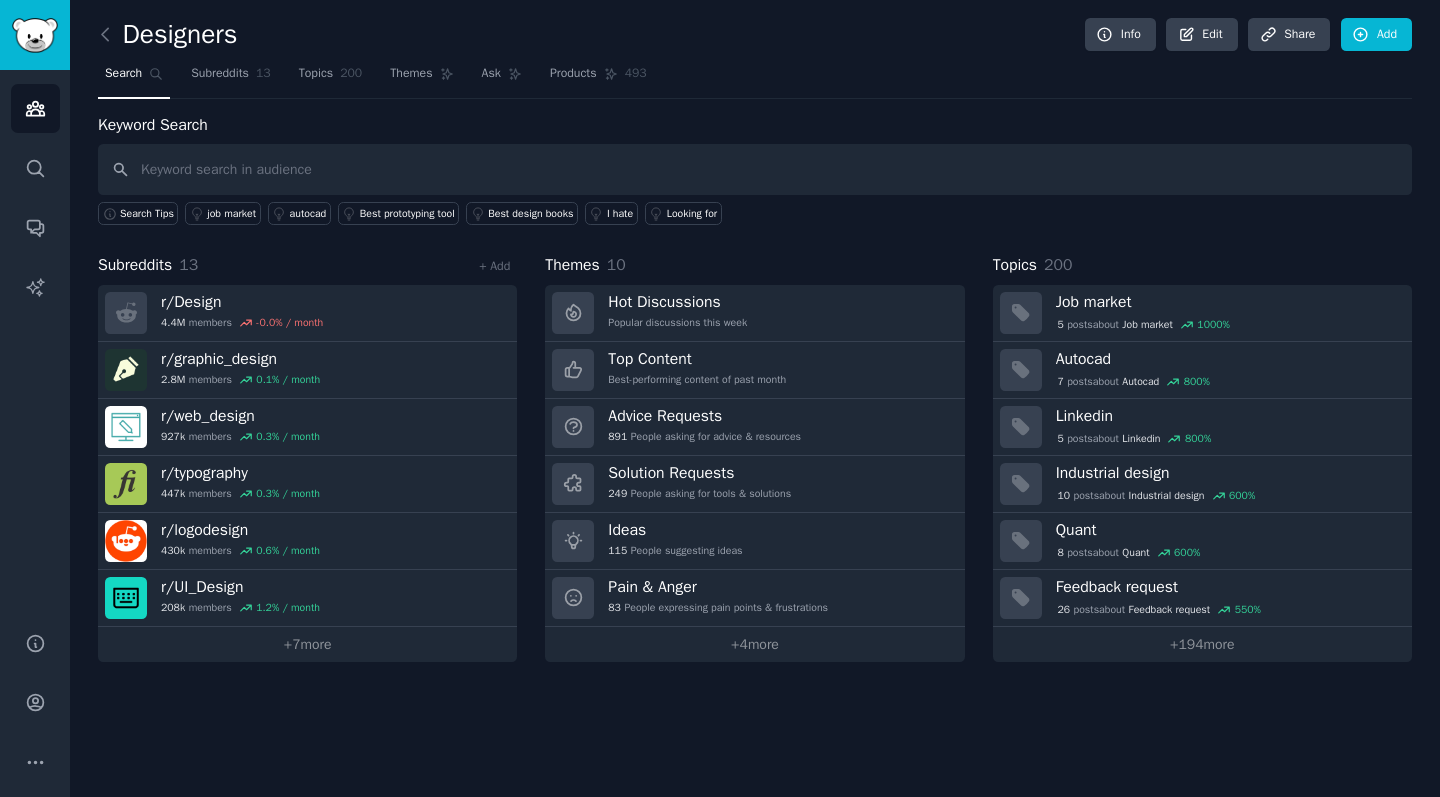 click on "Search" at bounding box center (123, 74) 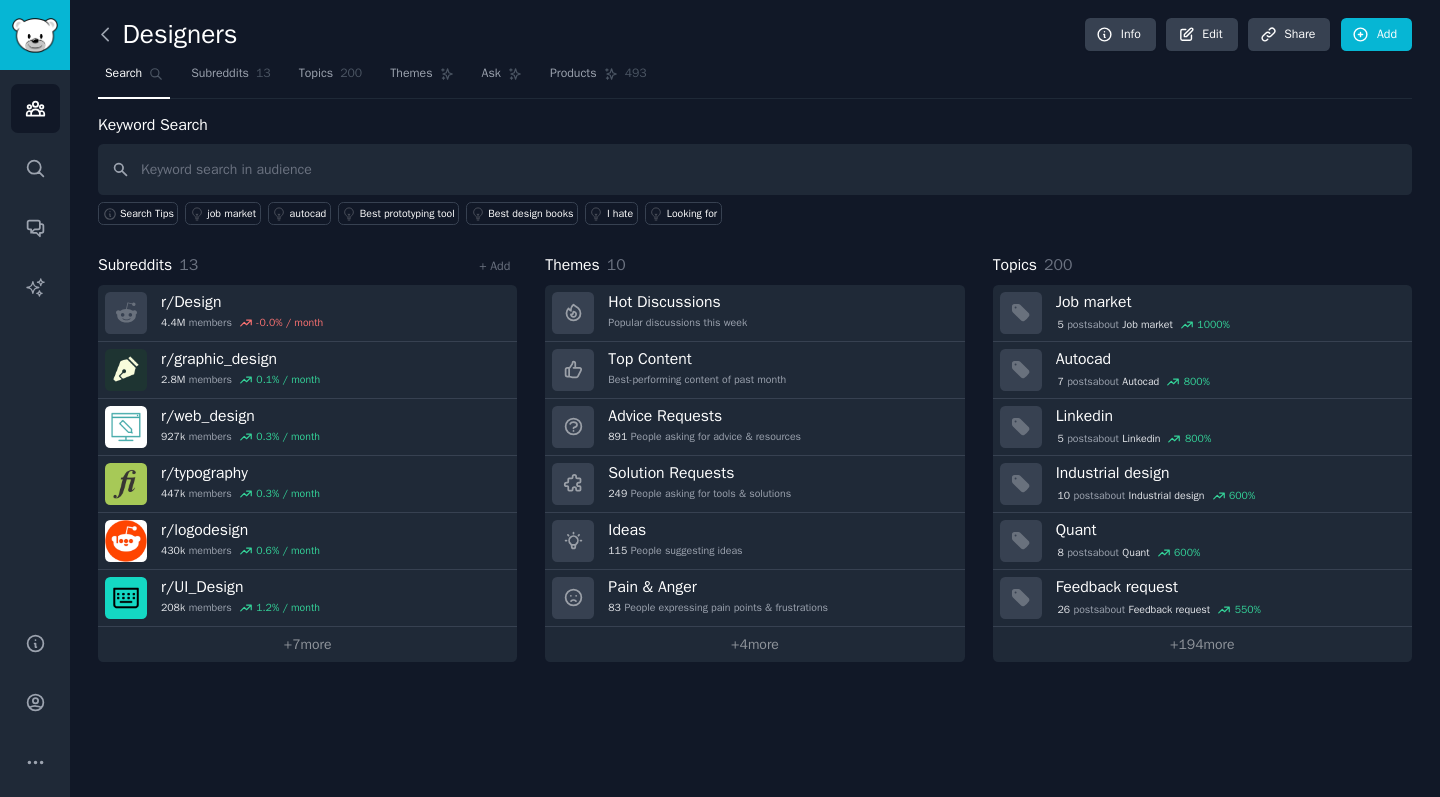 click 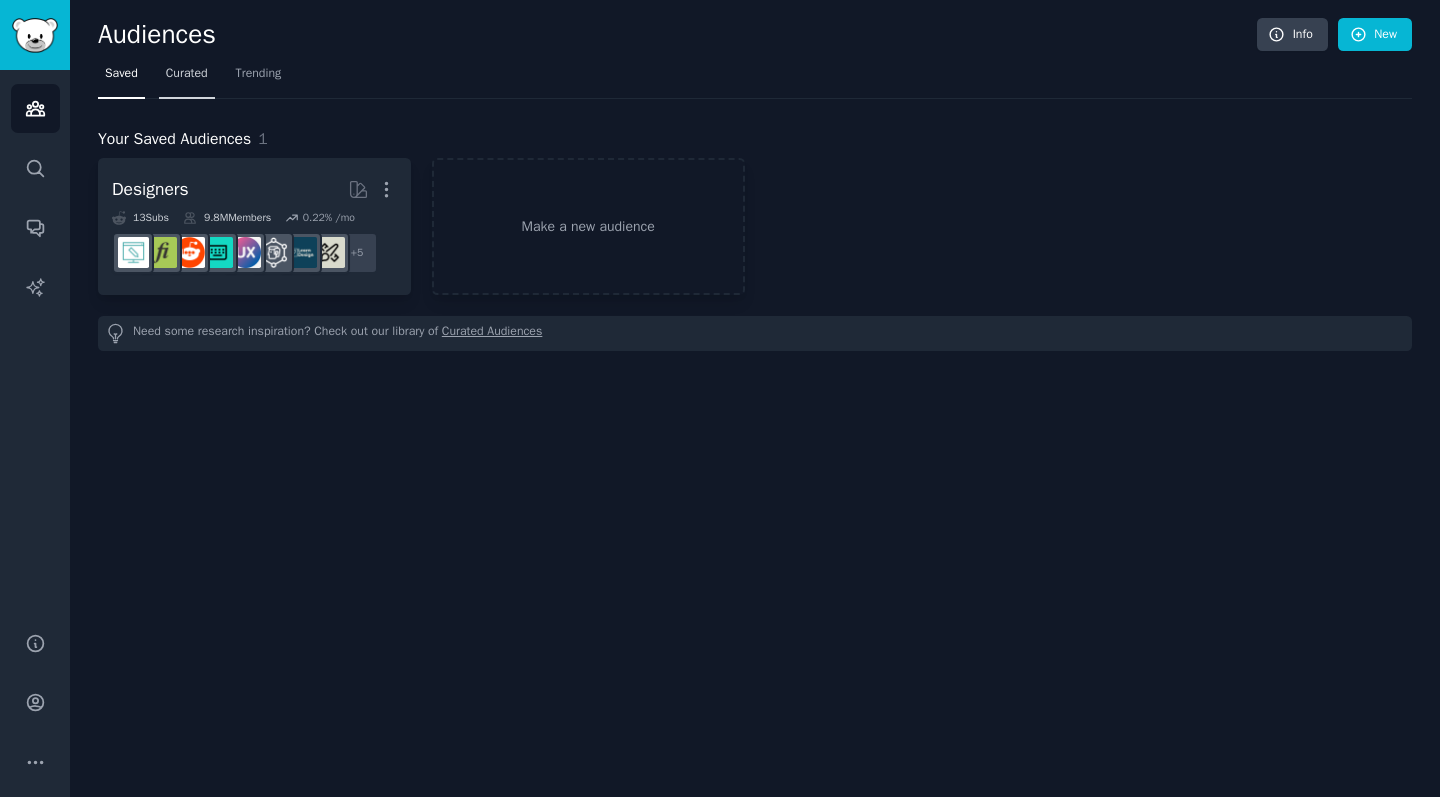 click on "Curated" at bounding box center (187, 78) 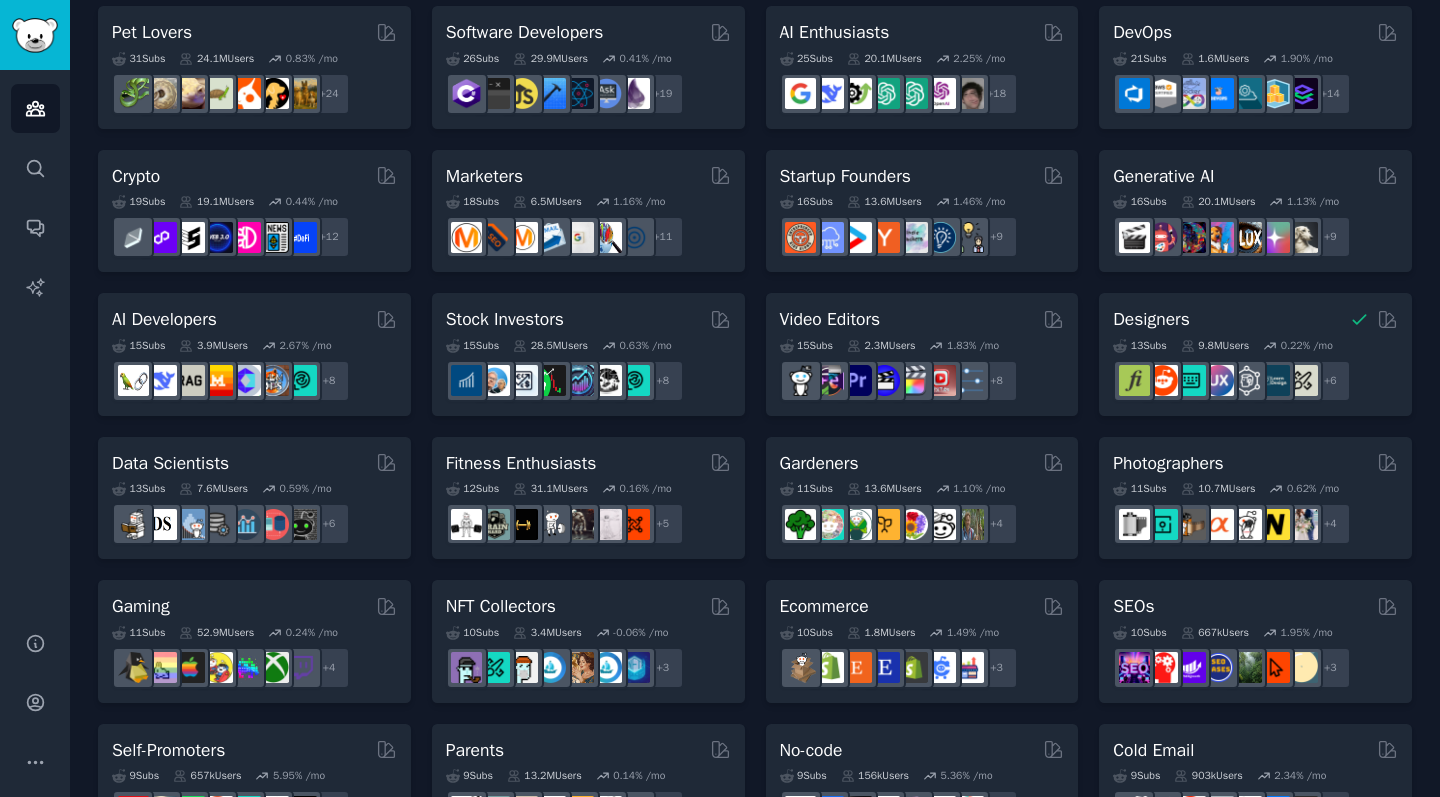 scroll, scrollTop: 155, scrollLeft: 0, axis: vertical 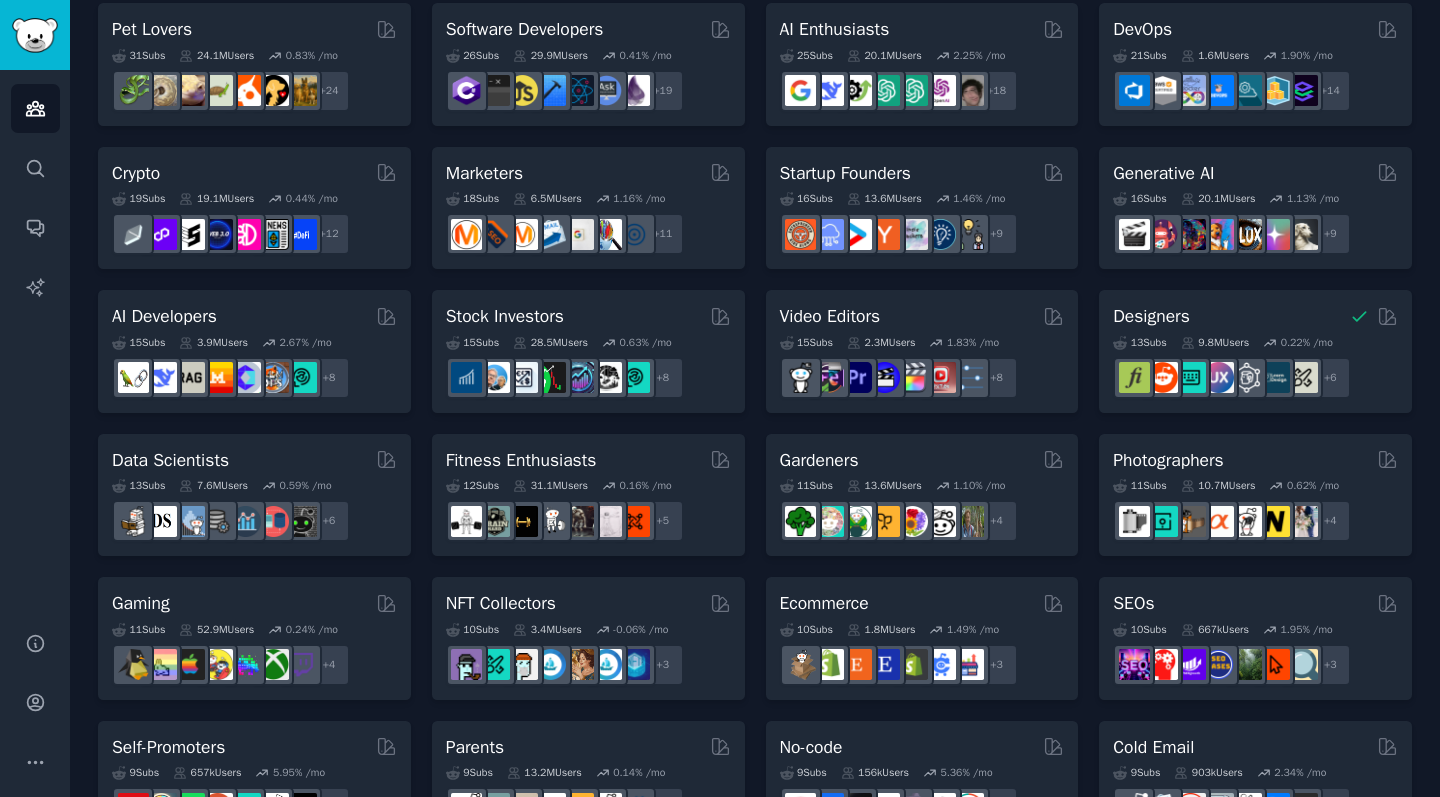 click on "Pet Lovers 31 Sub s 24.1M Users 0.83 % /mo + 24 Software Developers 26 Sub s 29.9M Users 0.41 % /mo + 19 AI Enthusiasts 25 Sub s 20.1M Users 2.25 % /mo + 18 DevOps 21 Sub s 1.6M Users 1.90 % /mo + 14 Crypto 19 Sub s 19.1M Users 0.44 % /mo r/CryptoNews + 12 Marketers 18 Sub s 6.5M Users 1.16 % /mo + 11 Startup Founders 16 Sub s 13.6M Users 1.46 % /mo + 9 Generative AI 16 Sub s 20.1M Users 1.13 % /mo + 9 AI Developers 15 Sub s 3.9M Users 2.67 % /mo r/llmops + 8 Stock Investors 15 Sub s 28.5M Users 0.63 % /mo r/ValueInvesting + 8 Video Editors 15 Sub s 2.3M Users 1.83 % /mo r/editors + 8 Designers 13 Sub s 9.8M Users 0.22 % /mo + 6 Data Scientists 13 Sub s 7.6M Users 0.59 % /mo + 6 Fitness Enthusiasts Curated by GummySearch 12 Sub s 31.1M Users 0.16 % /mo + 5 Gardeners 11 Sub s 13.6M Users 1.10 % /mo + 4 Photographers 11 Sub s 10.7M Users 0.62 % /mo + 4 Gaming 11 Sub s 52.9M Users 0.24 % /mo + 4 NFT Collectors 10 Sub s 3.4M Users -0.06 % /mo + 3 Ecommerce 10 Sub s 1.8M Users" at bounding box center (755, 710) 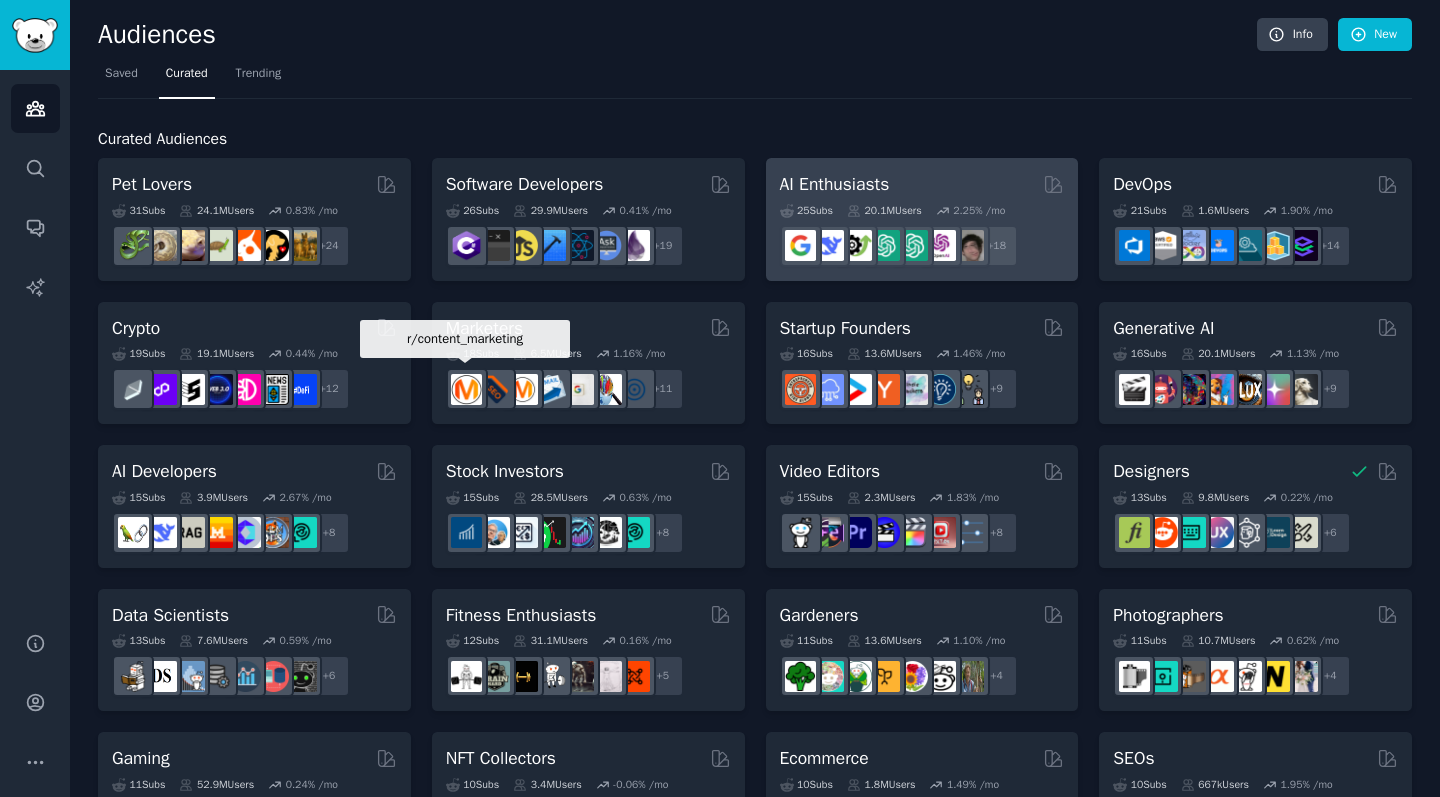 scroll, scrollTop: 0, scrollLeft: 0, axis: both 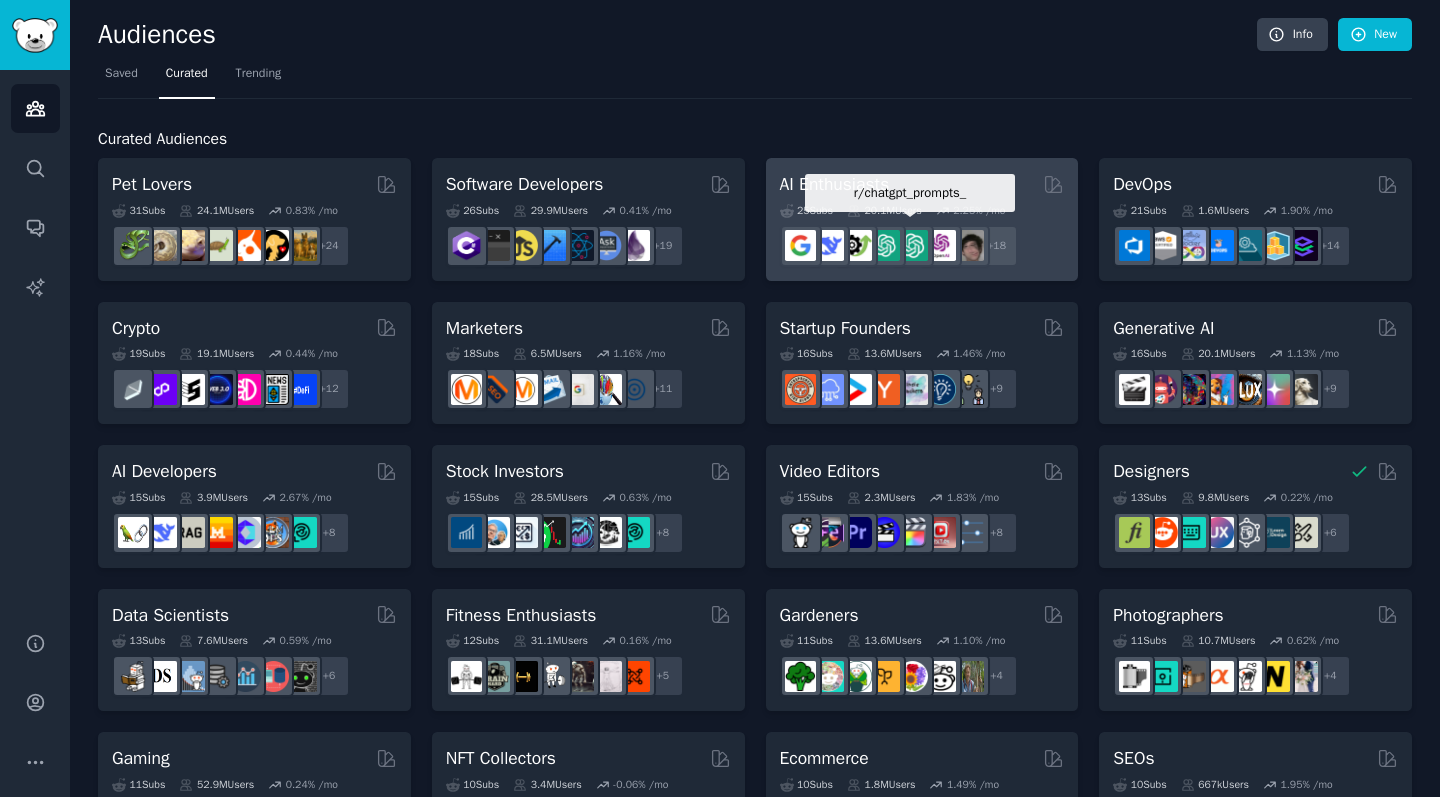 click on "AI Enthusiasts" at bounding box center (922, 184) 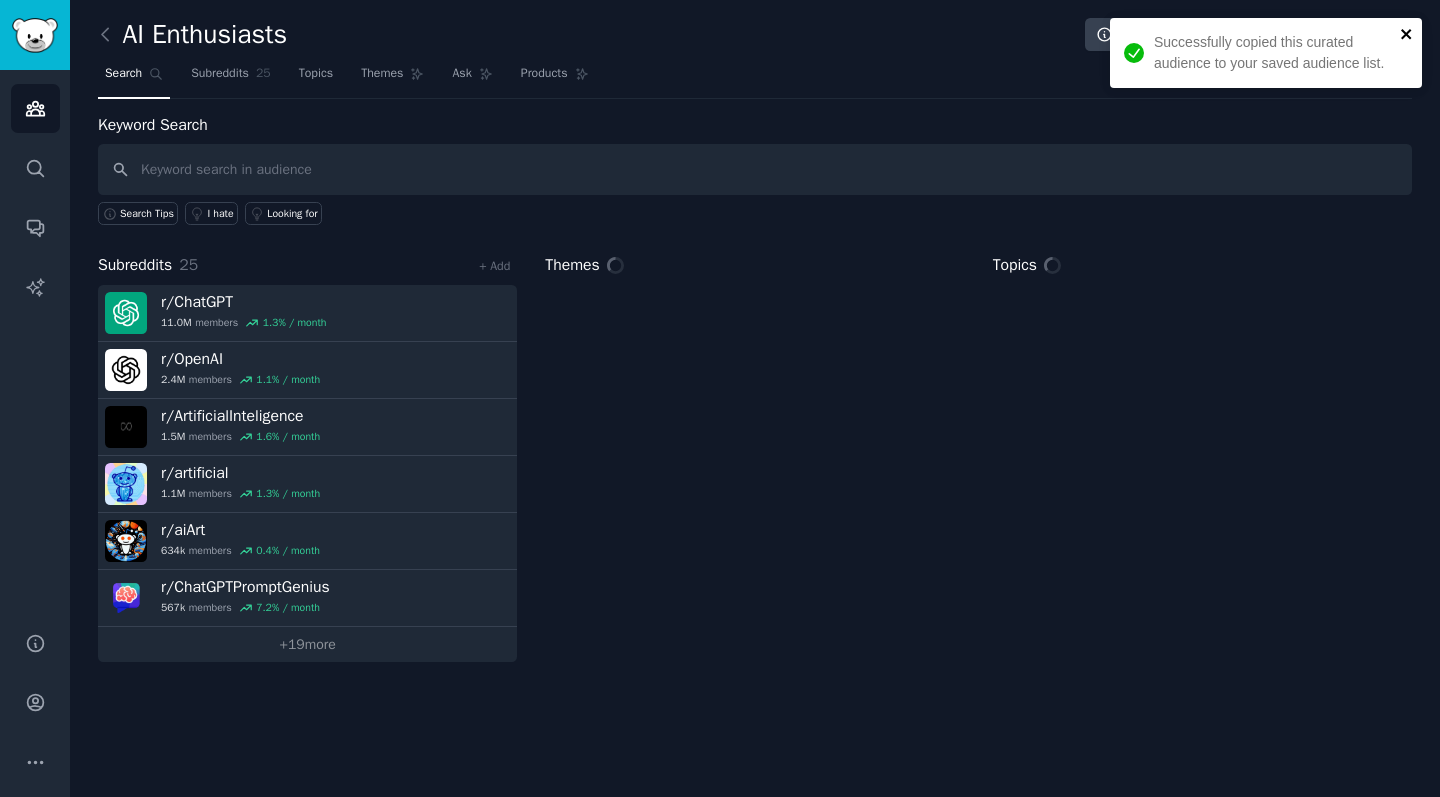 click 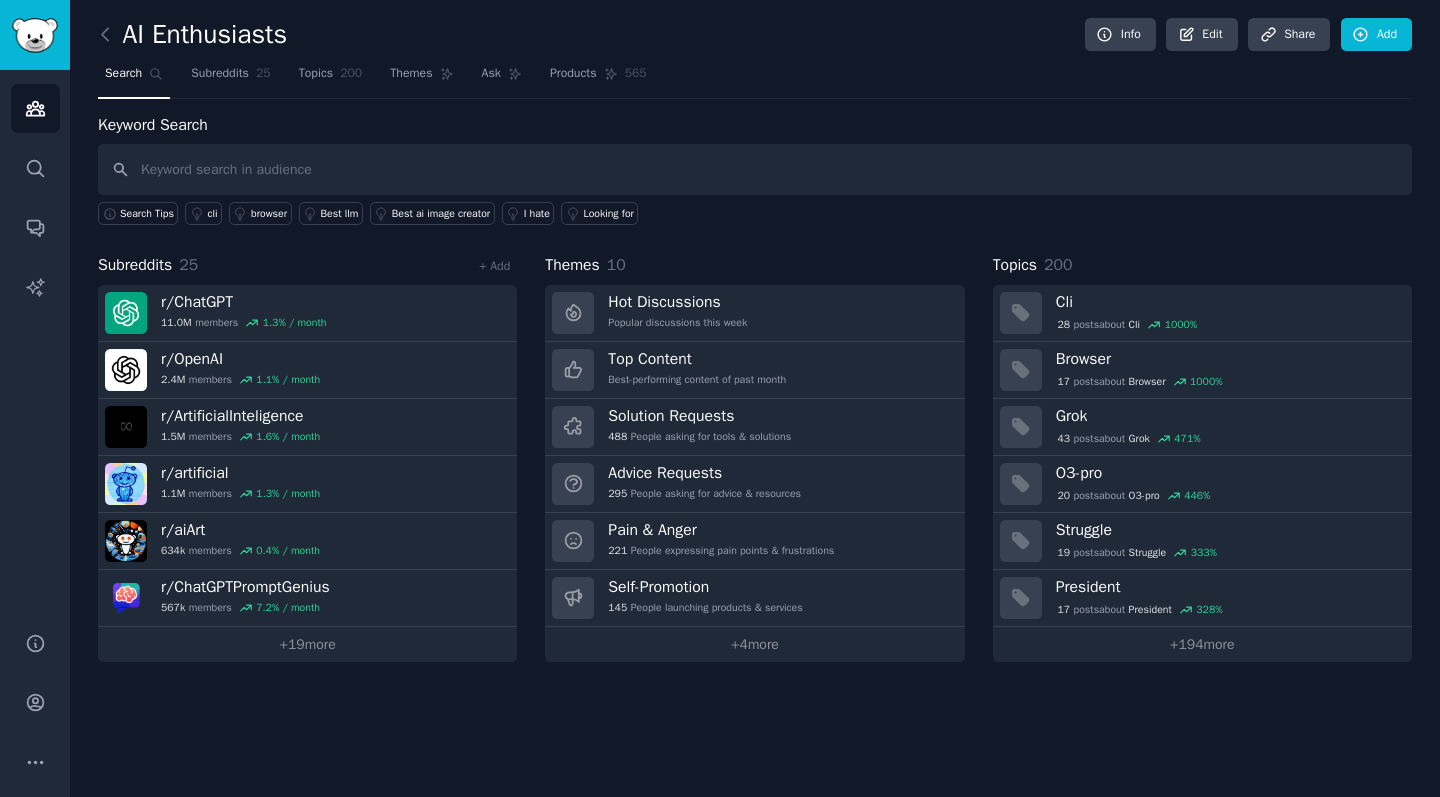 click on "AI Enthusiasts Info Edit Share Add" at bounding box center [755, 38] 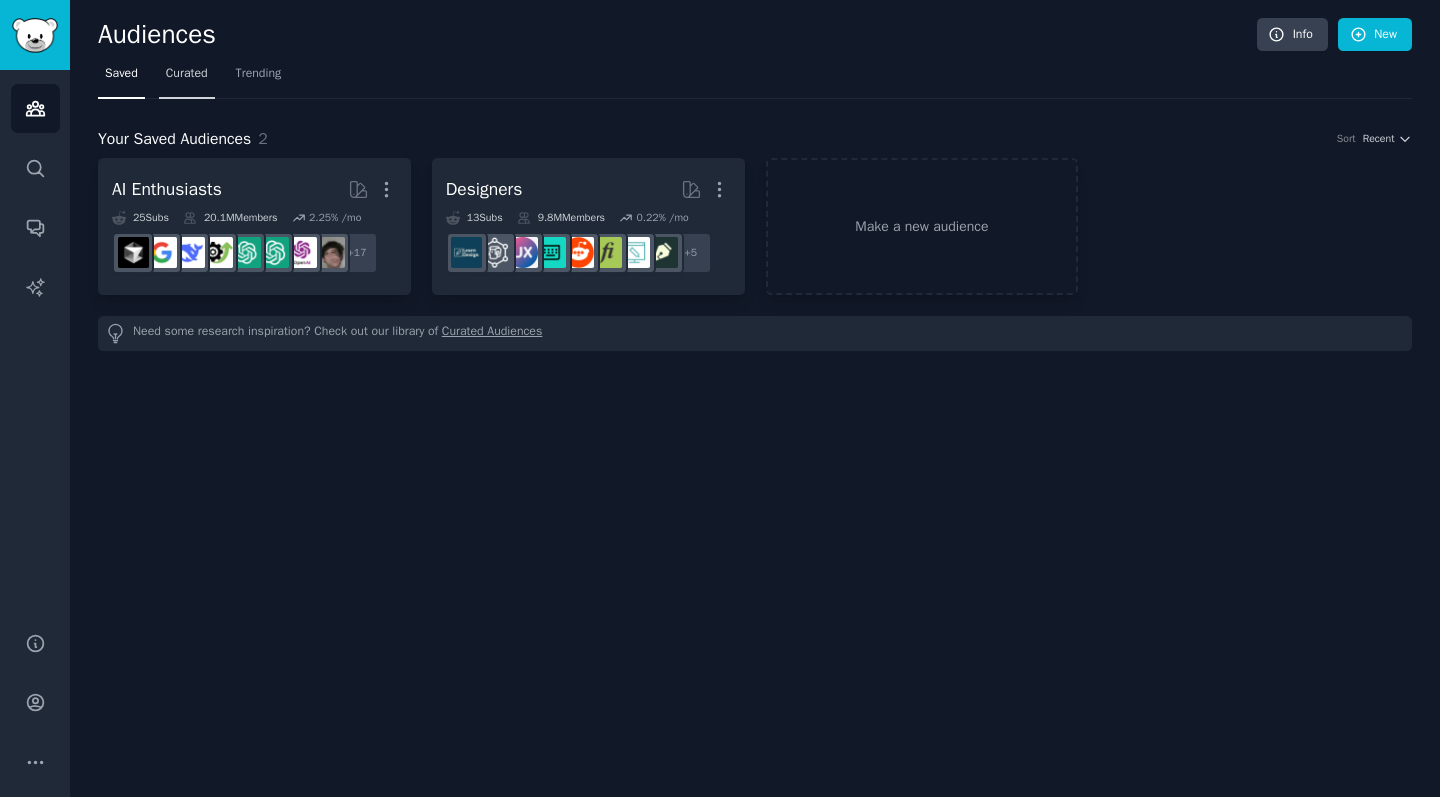 click on "Curated" at bounding box center [187, 78] 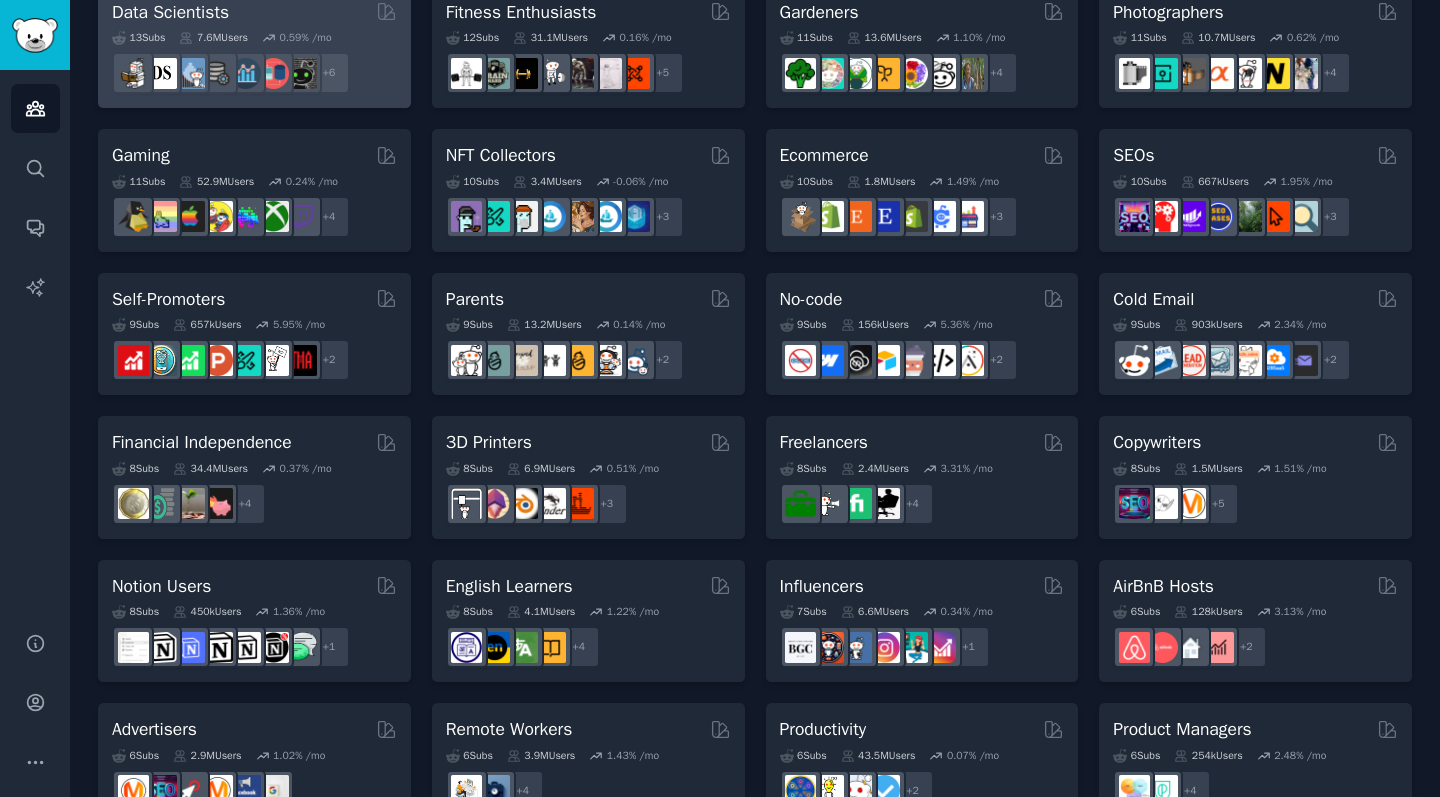 scroll, scrollTop: 661, scrollLeft: 0, axis: vertical 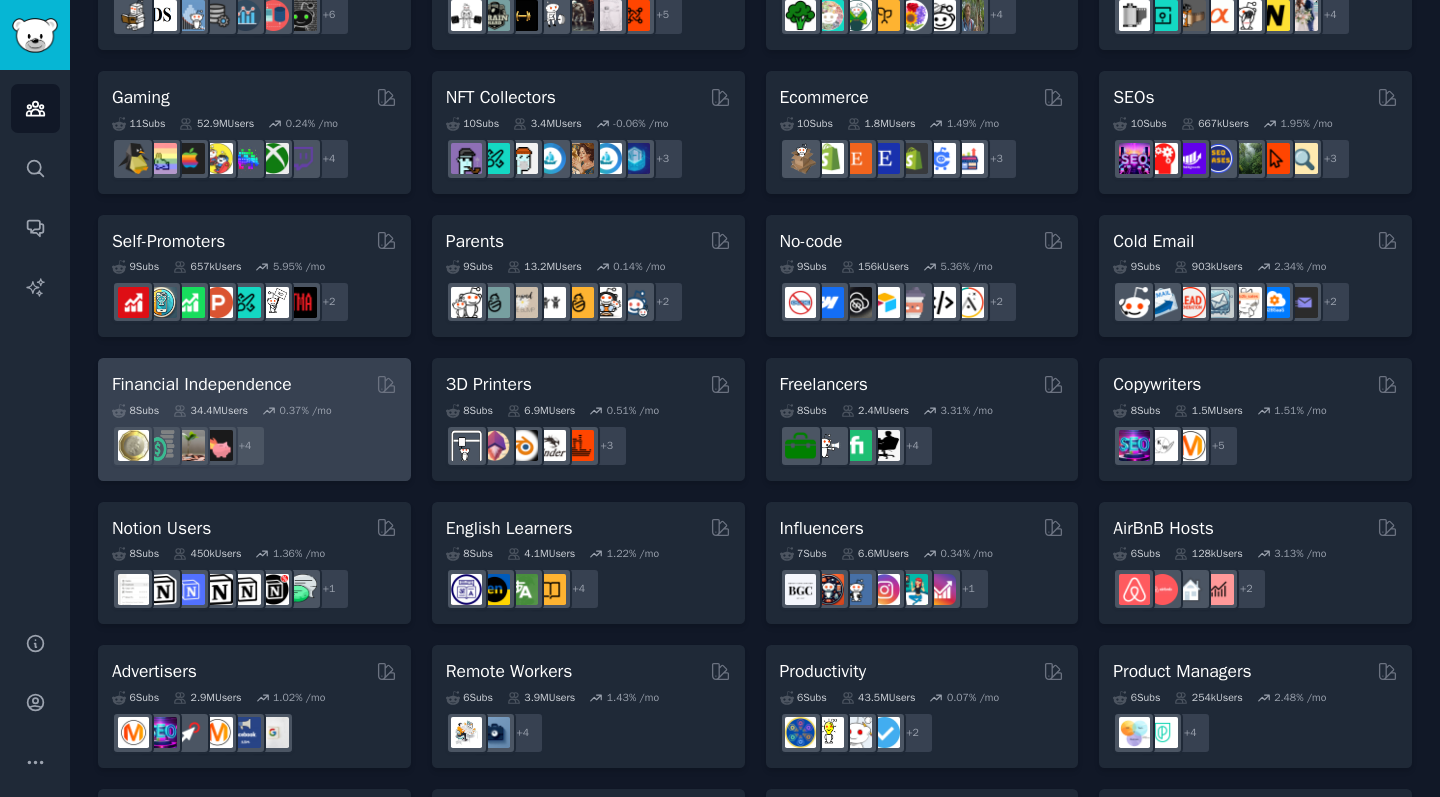 click on "+ 4" at bounding box center (254, 446) 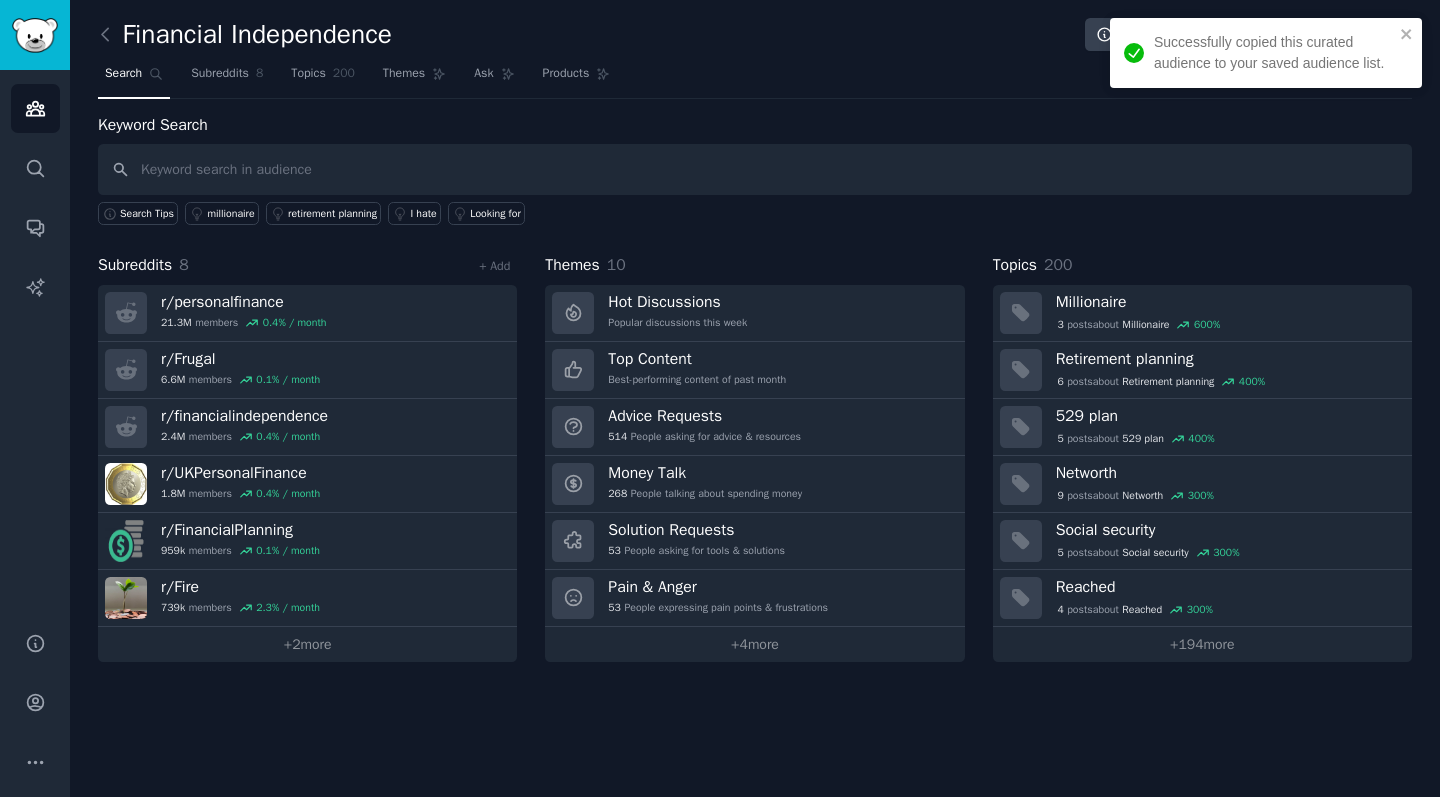 scroll, scrollTop: 0, scrollLeft: 0, axis: both 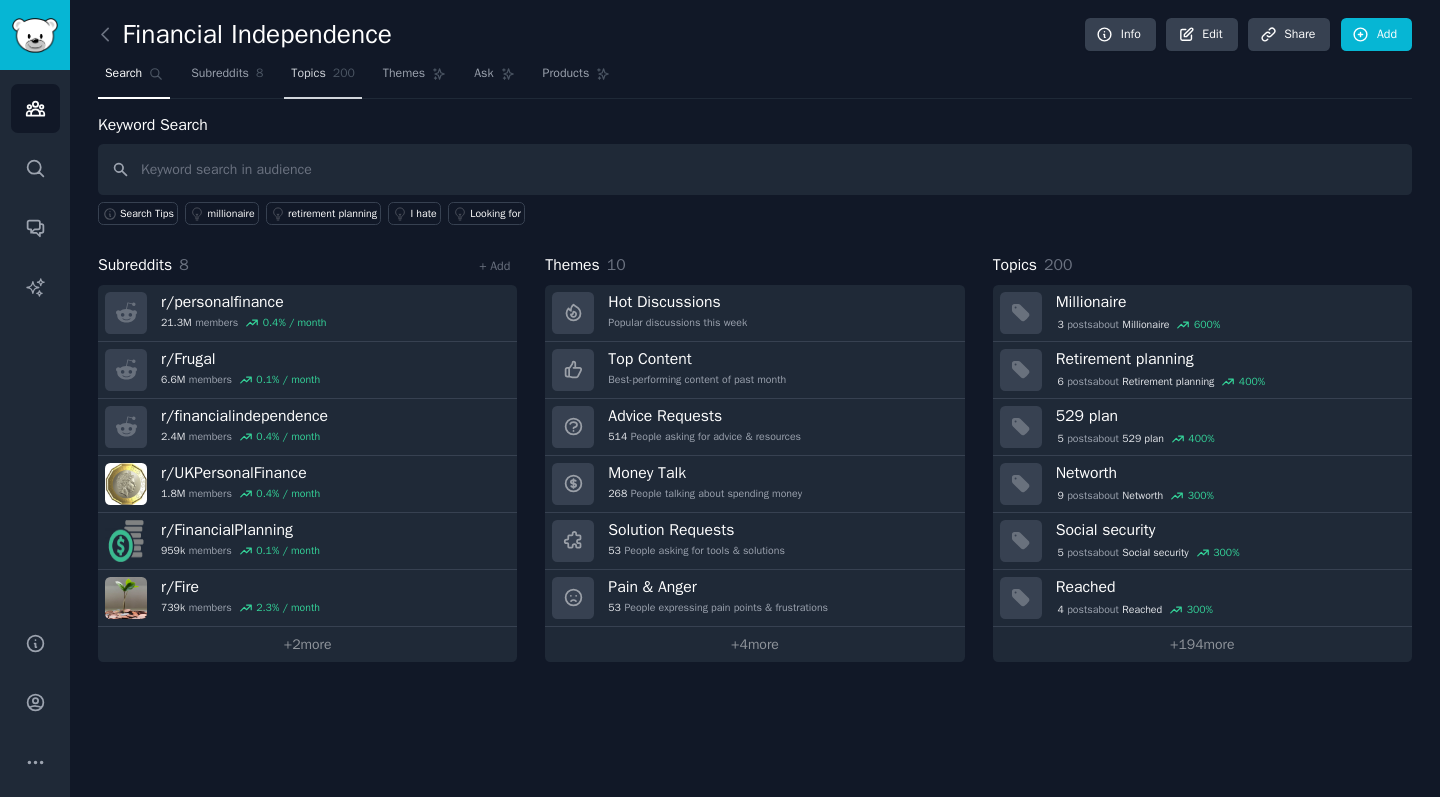 click on "Topics 200" at bounding box center [323, 78] 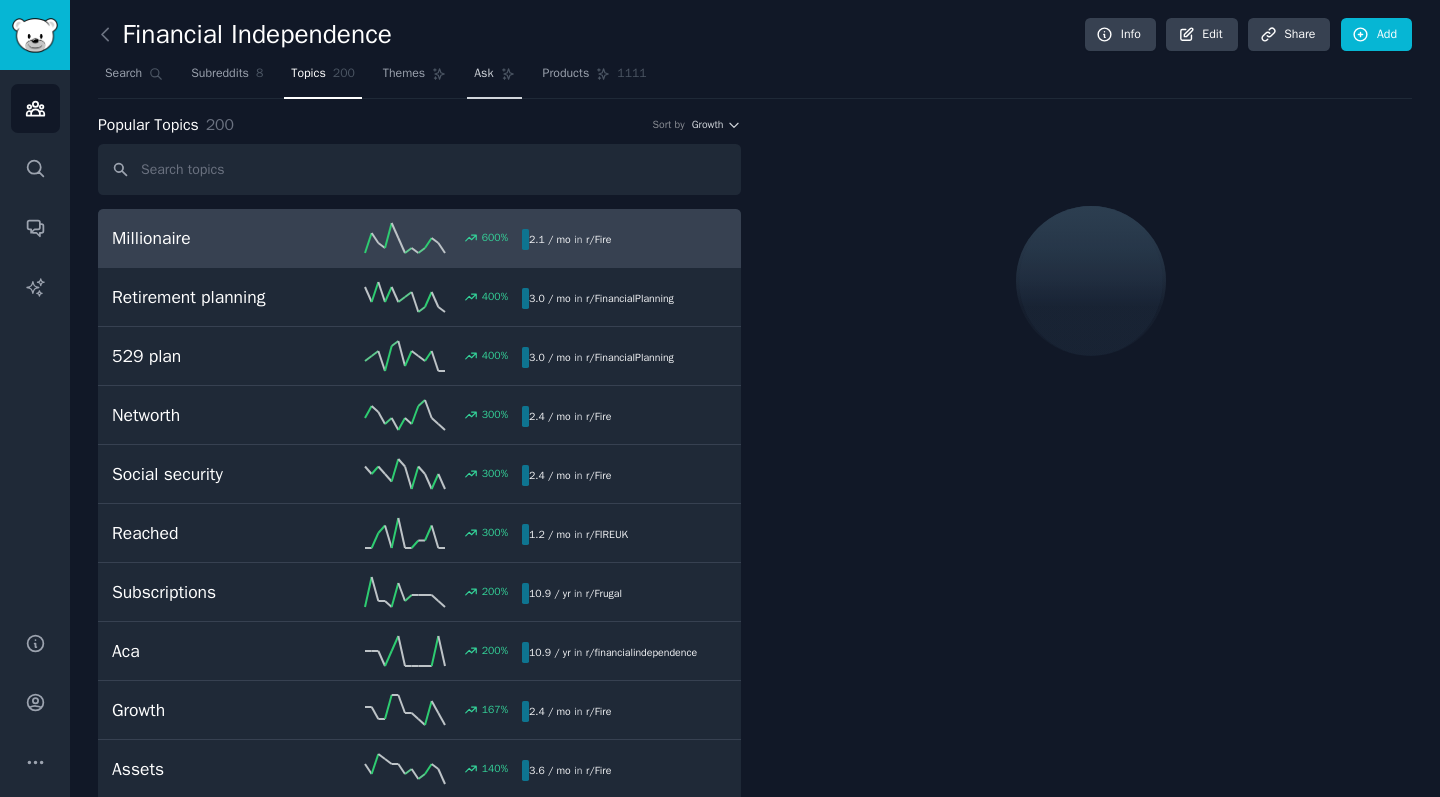 click on "Ask" at bounding box center [483, 74] 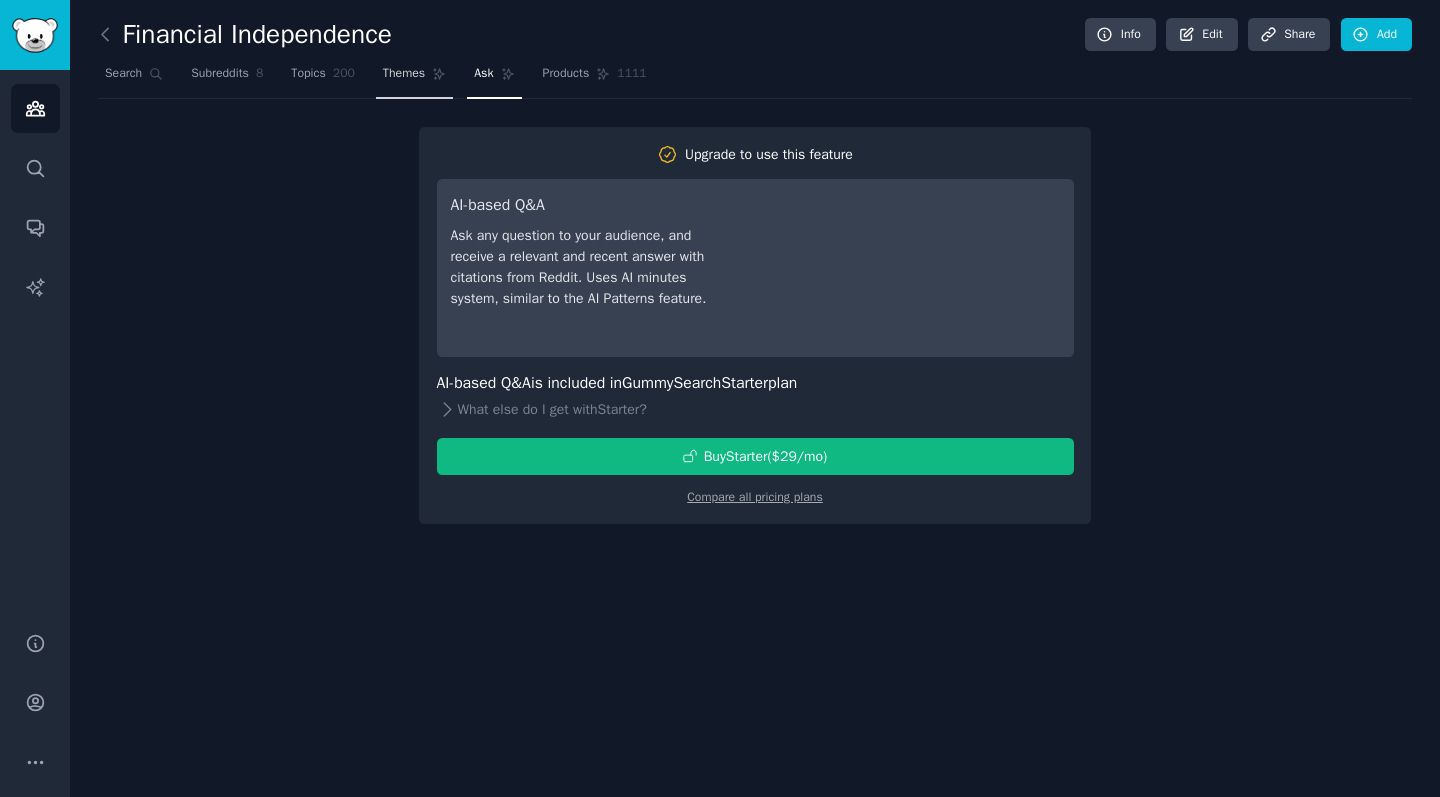 click on "Themes" at bounding box center (414, 78) 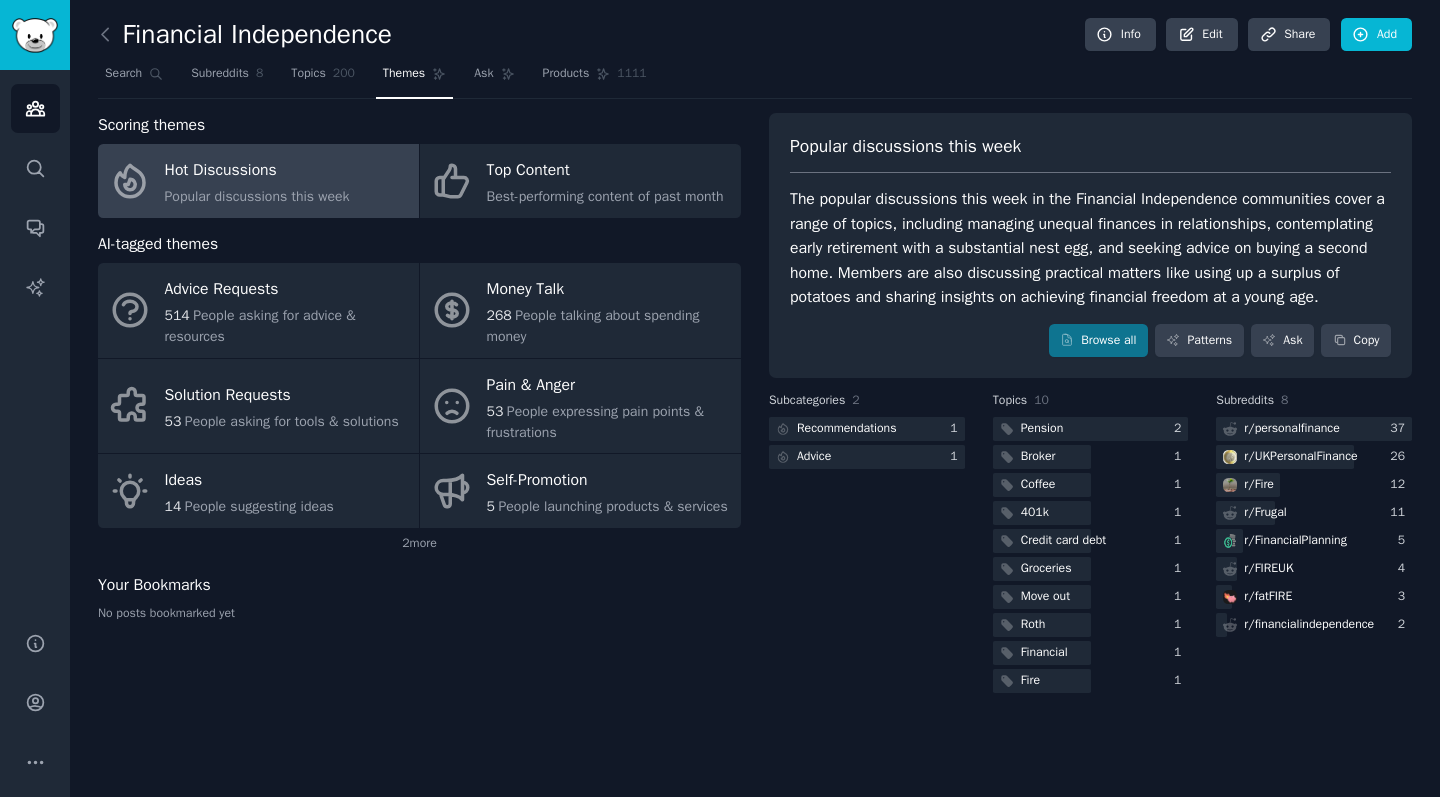scroll, scrollTop: 0, scrollLeft: 0, axis: both 